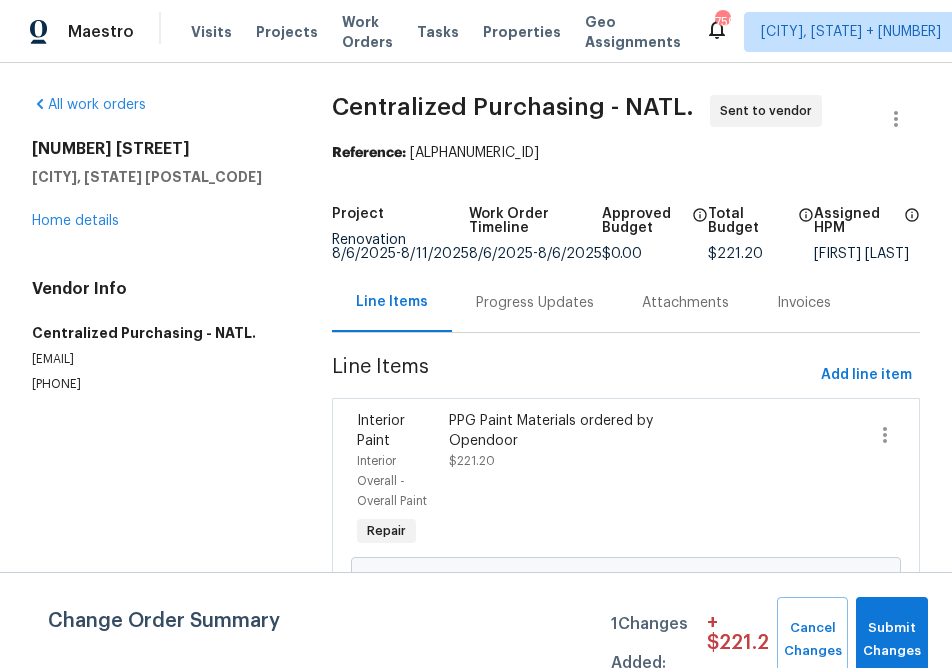 scroll, scrollTop: 0, scrollLeft: 0, axis: both 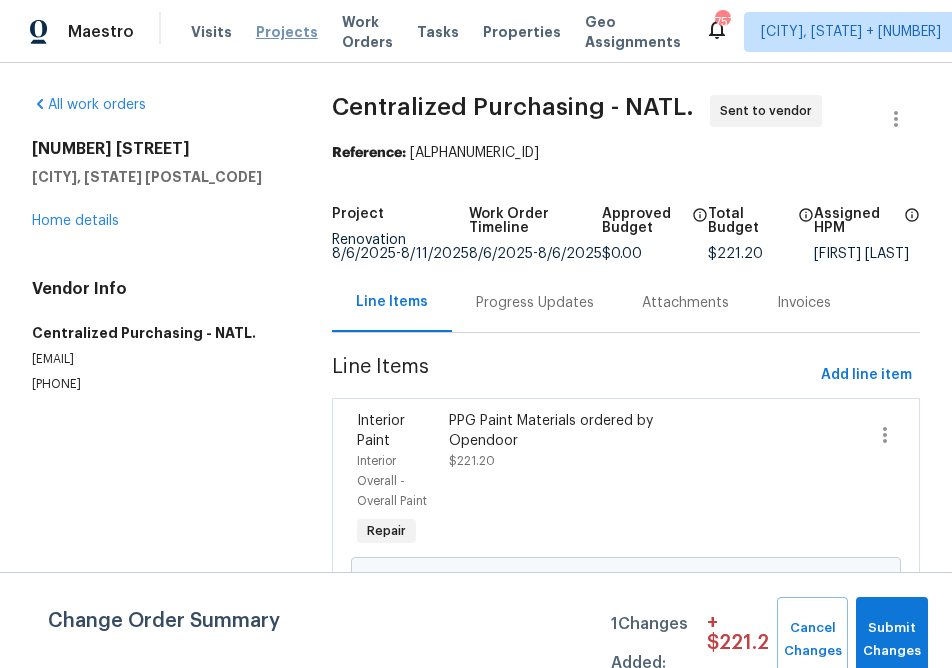 click on "Projects" at bounding box center (287, 32) 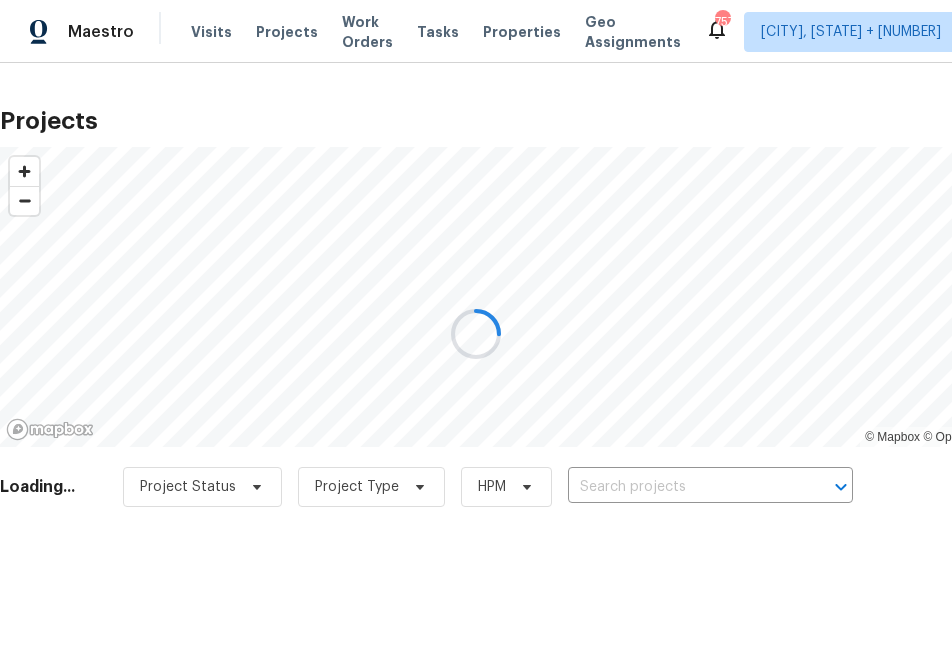 click at bounding box center [476, 334] 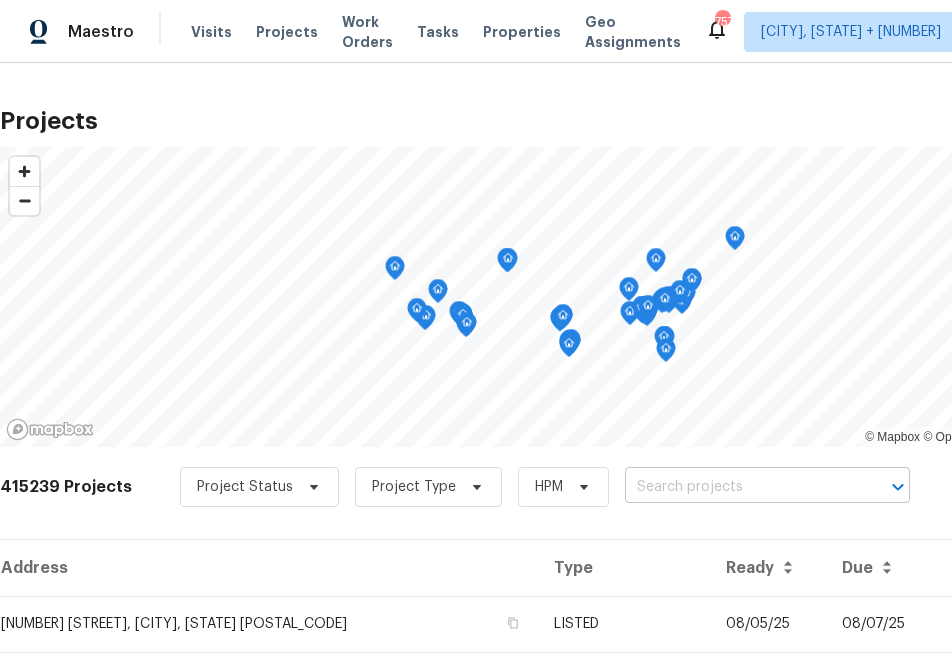 click at bounding box center [739, 487] 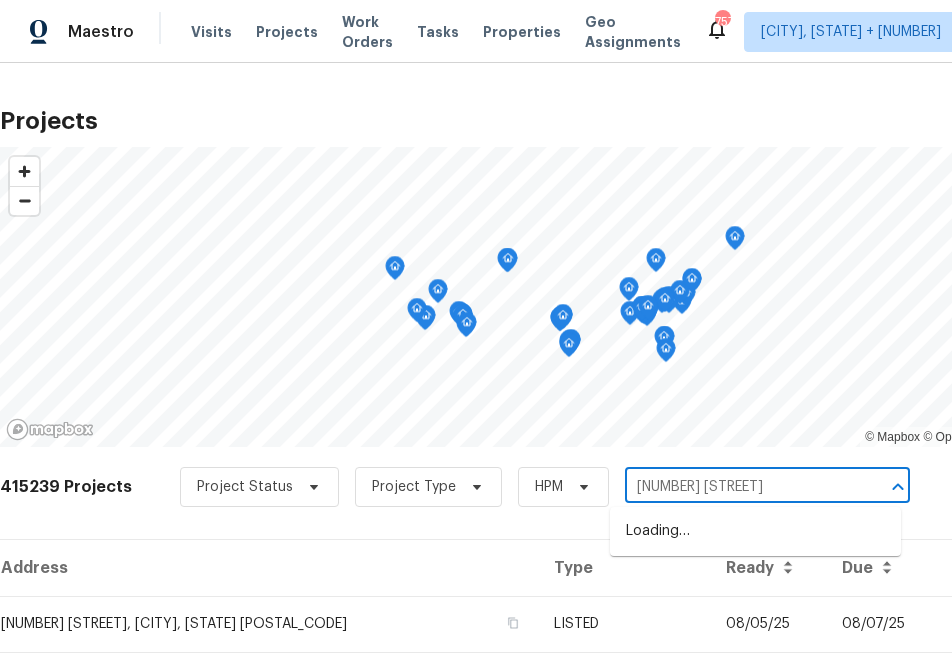 type on "[NUMBER] [STREET]" 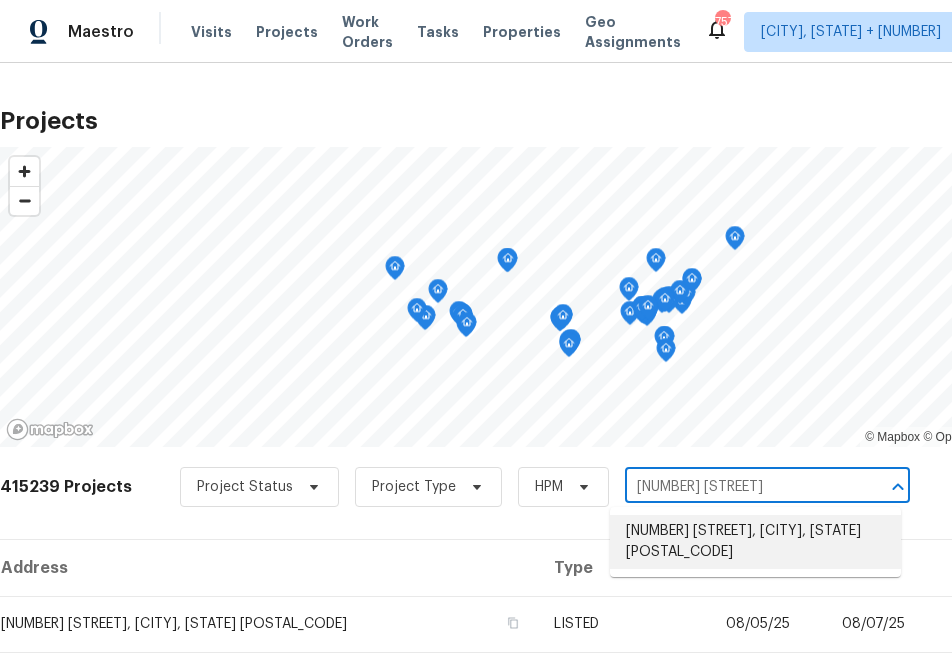 click on "[NUMBER] [STREET], [CITY], [STATE] [POSTAL_CODE]" at bounding box center (755, 542) 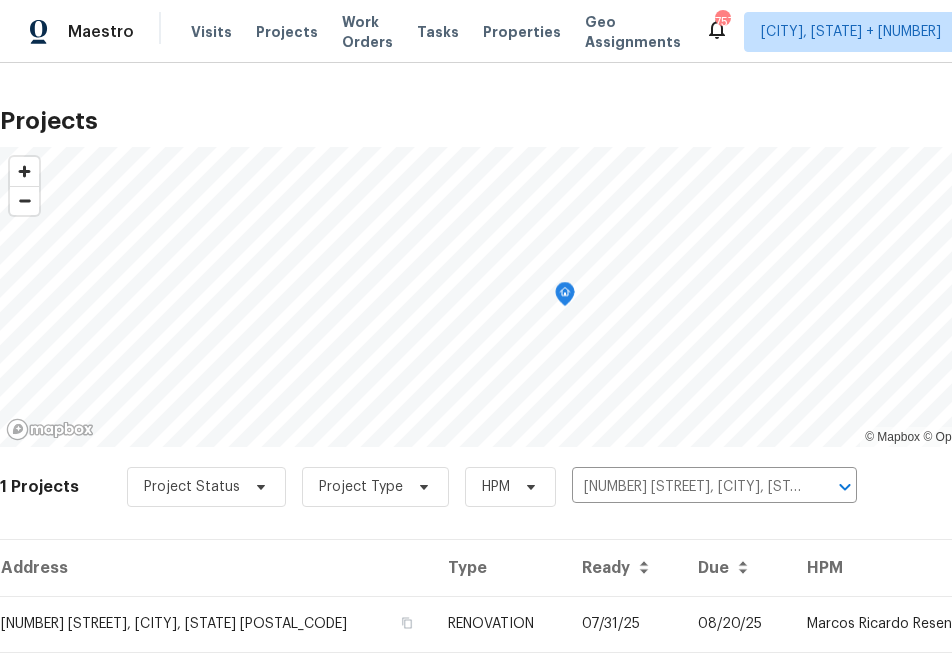 scroll, scrollTop: 48, scrollLeft: 0, axis: vertical 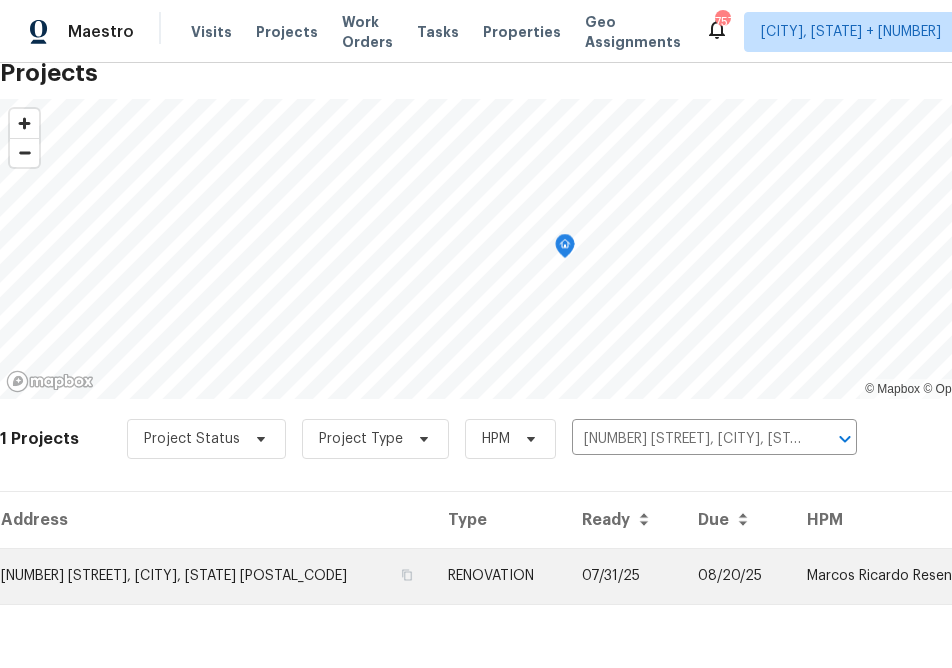 click on "[NUMBER] [STREET], [CITY], [STATE] [POSTAL_CODE]" at bounding box center [216, 576] 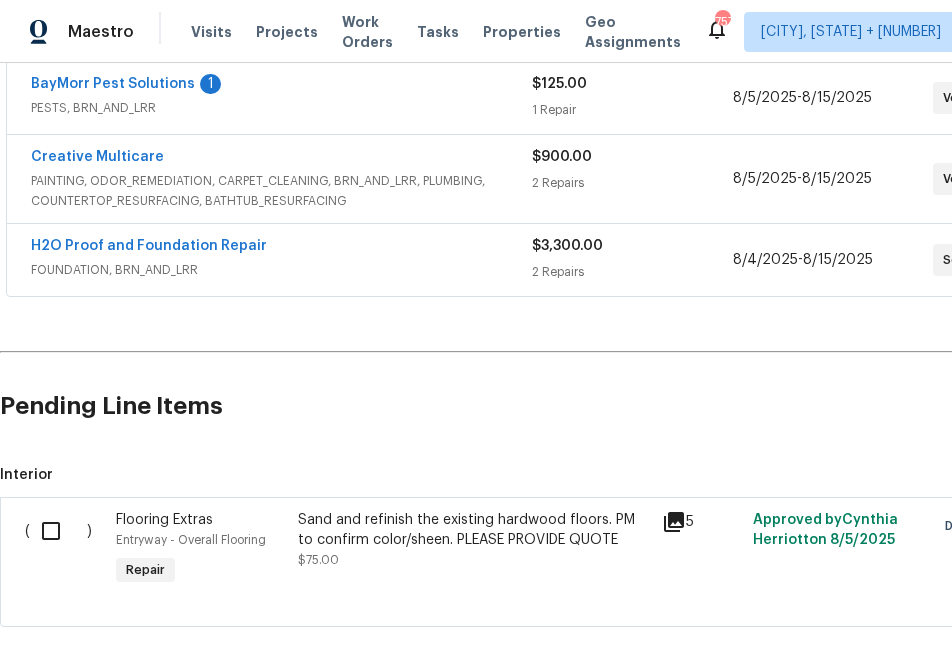 scroll, scrollTop: 551, scrollLeft: 178, axis: both 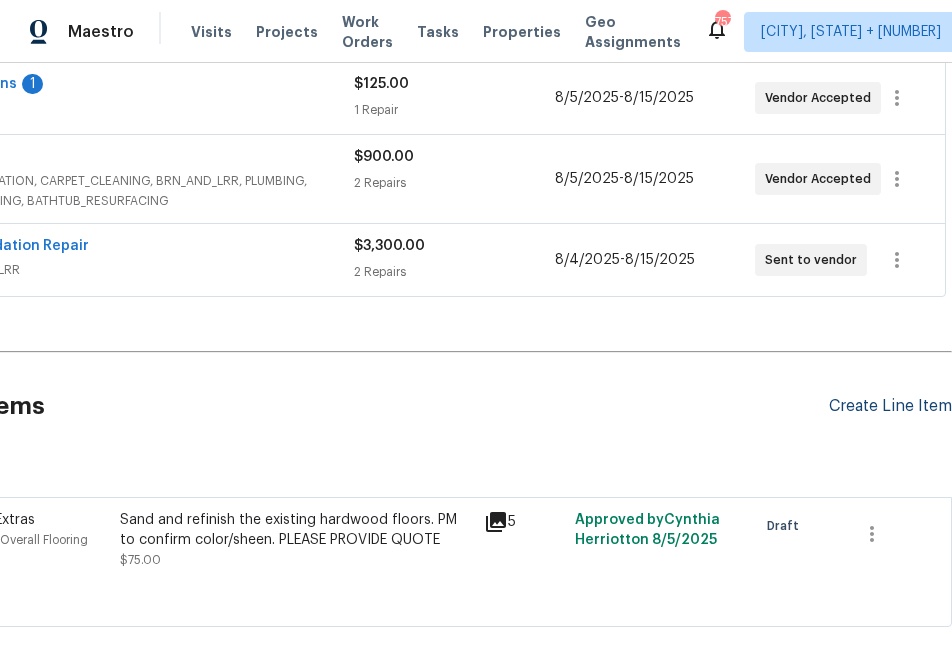 click on "Create Line Item" at bounding box center [890, 406] 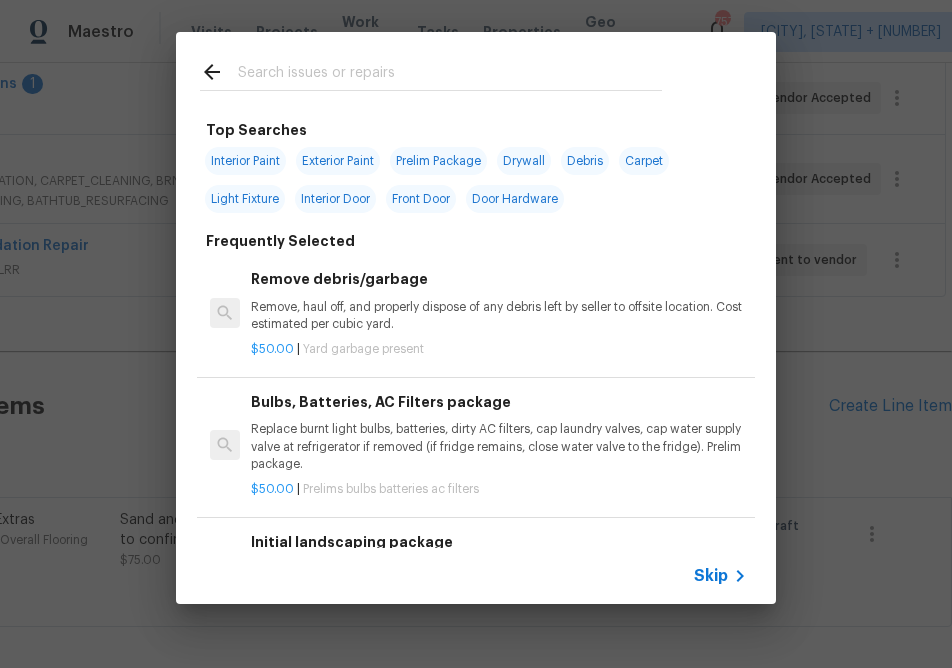 click on "Skip" at bounding box center [723, 576] 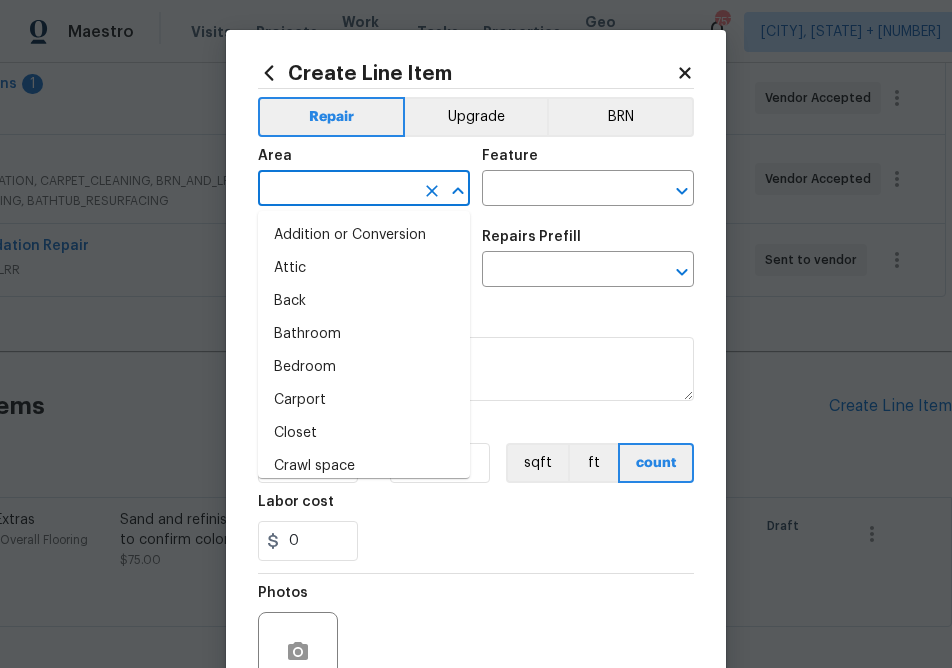 click at bounding box center [336, 190] 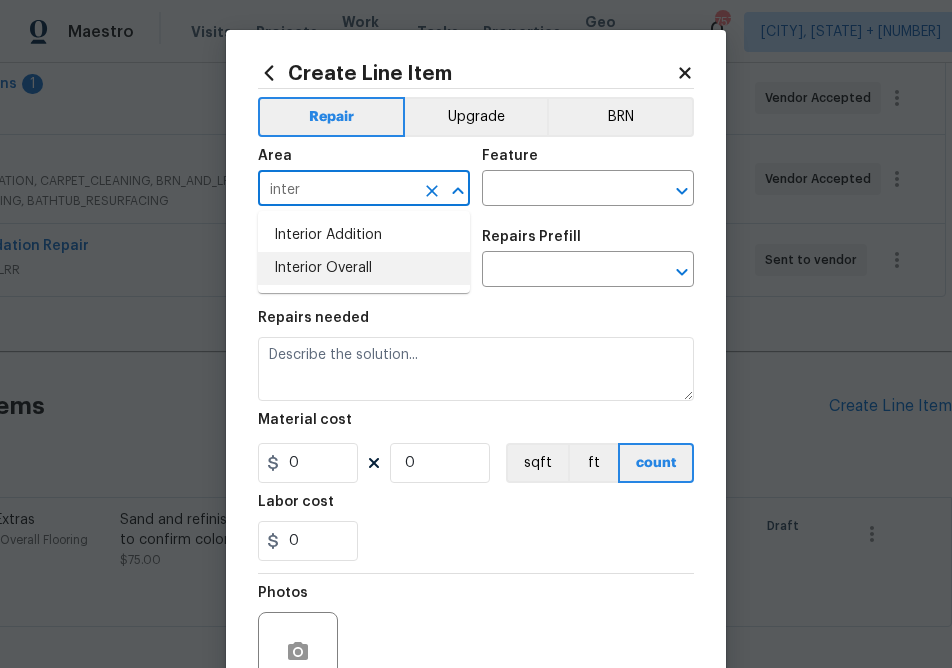 click on "Interior Overall" at bounding box center [364, 268] 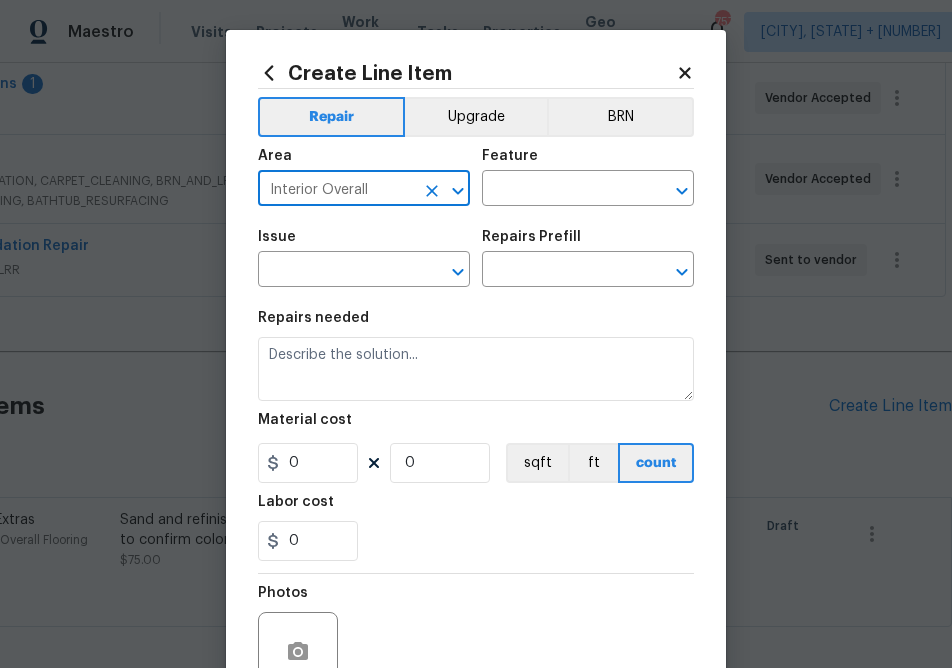type on "Interior Overall" 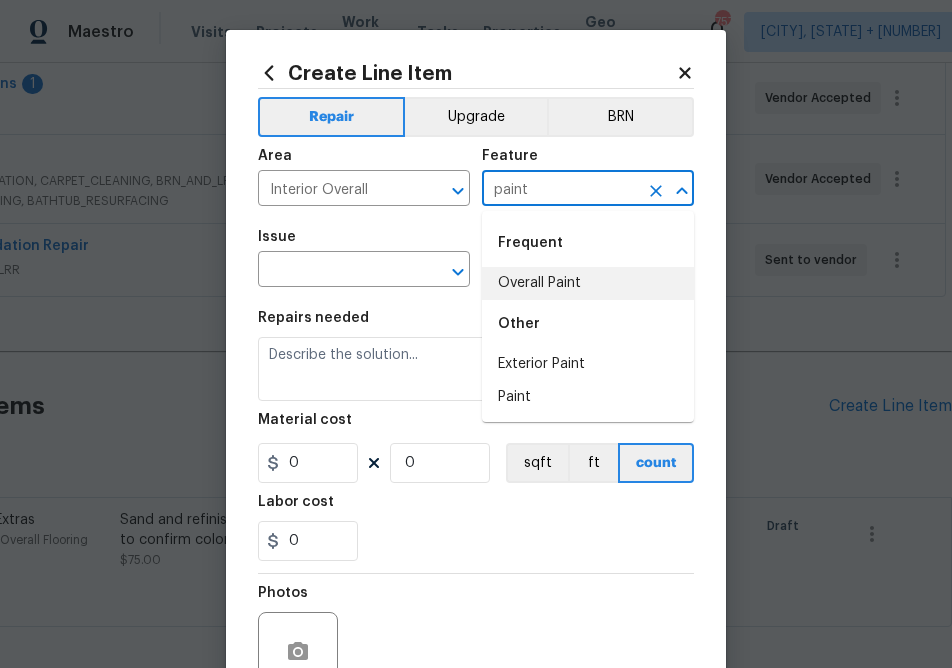 click on "Overall Paint" at bounding box center (588, 283) 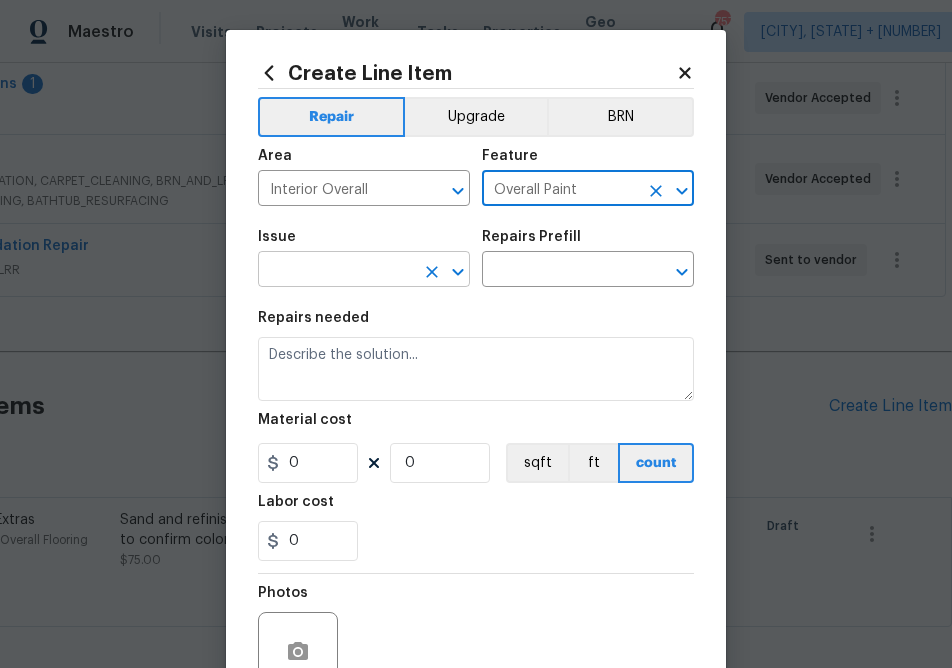 type on "Overall Paint" 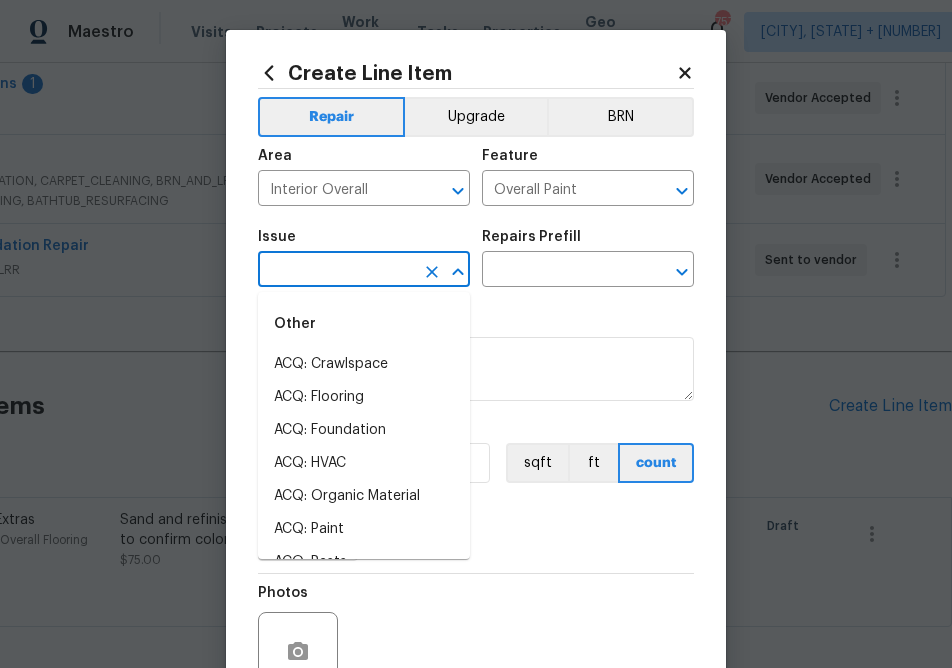 click at bounding box center [336, 271] 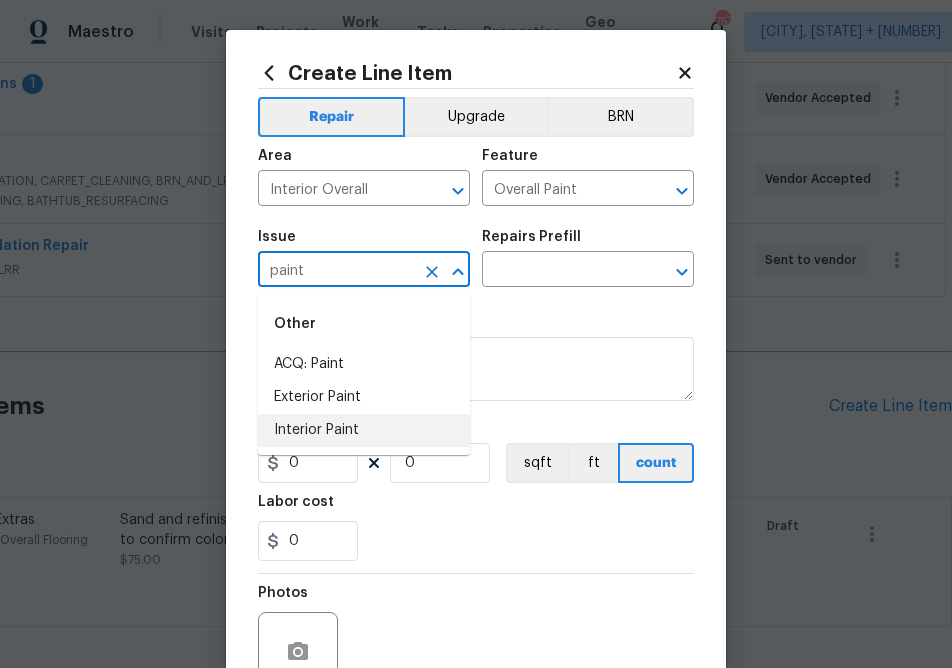 click on "Interior Paint" at bounding box center (364, 430) 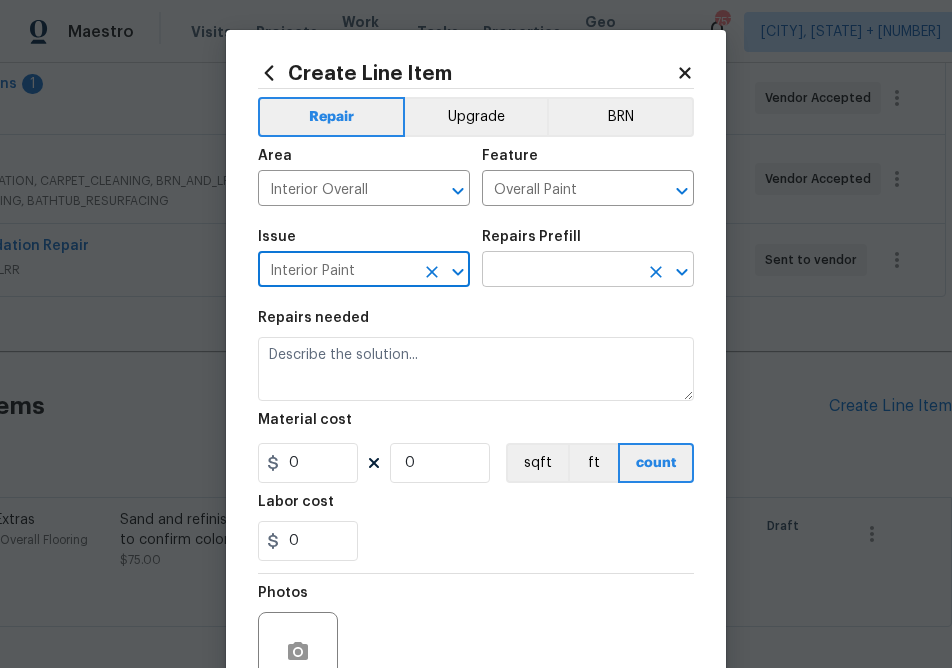 type on "Interior Paint" 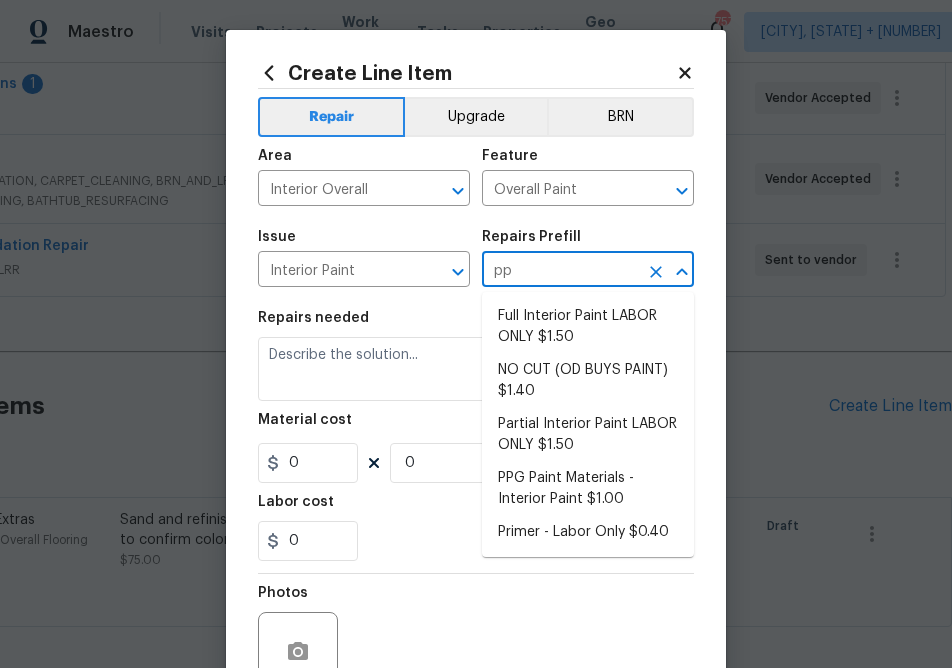 type on "ppg" 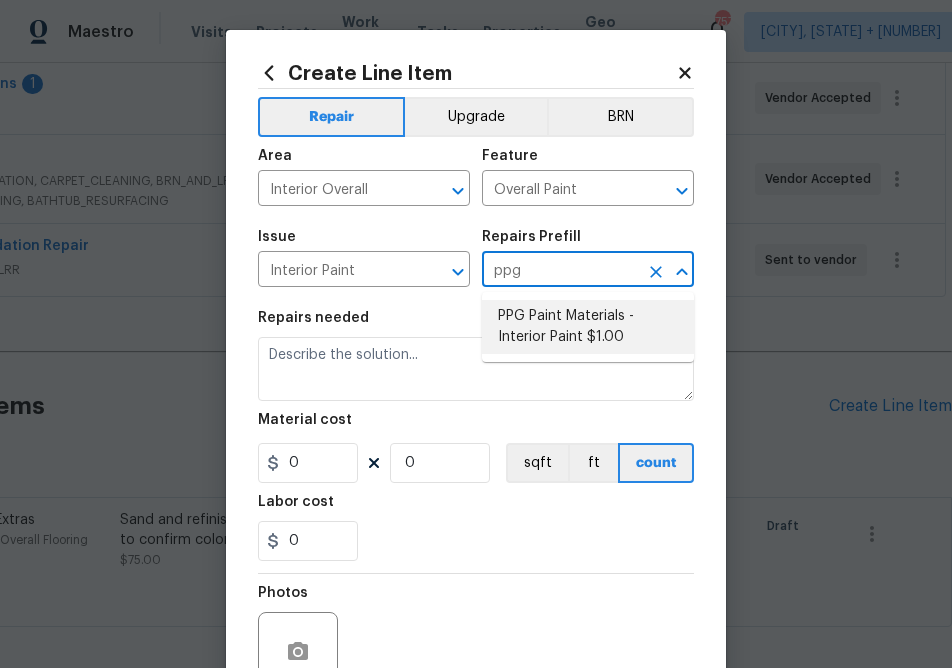 click on "PPG Paint Materials - Interior Paint $1.00" at bounding box center [588, 327] 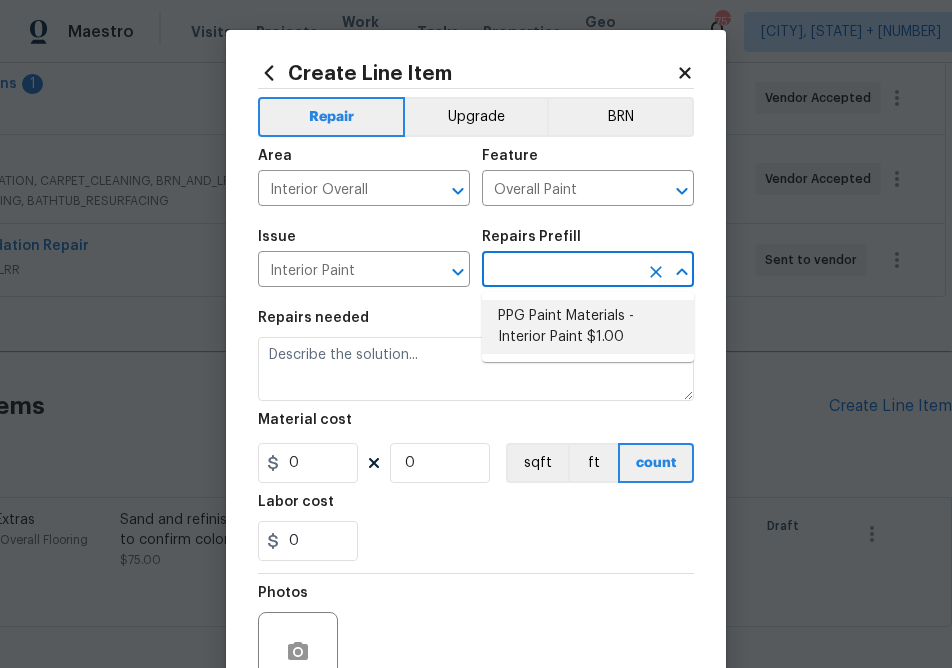 type on "PPG Paint Materials - Interior Paint $1.00" 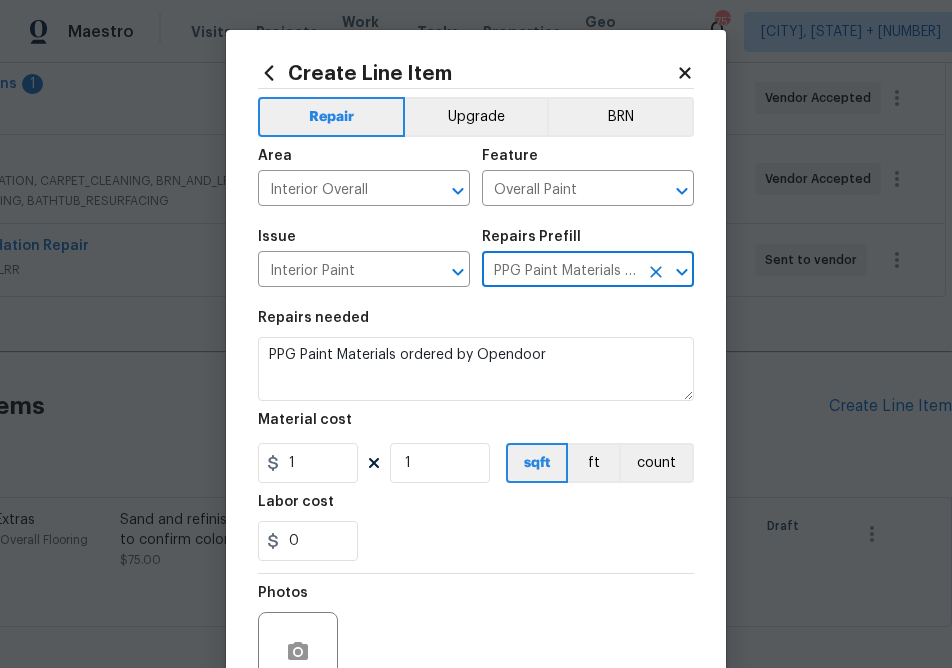 type on "PPG Paint Materials - Interior Paint $1.00" 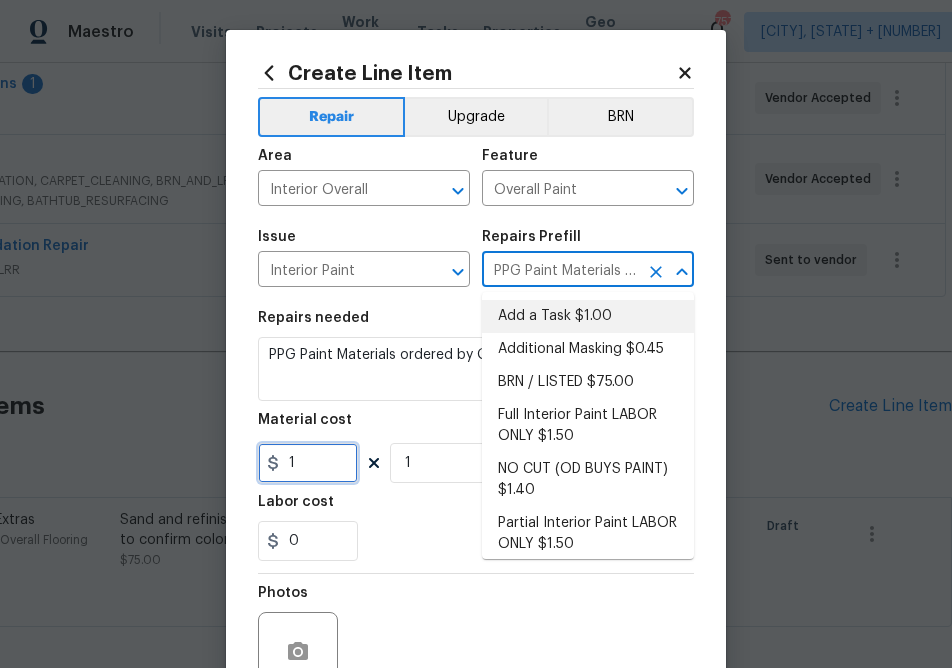 click on "1" at bounding box center (308, 463) 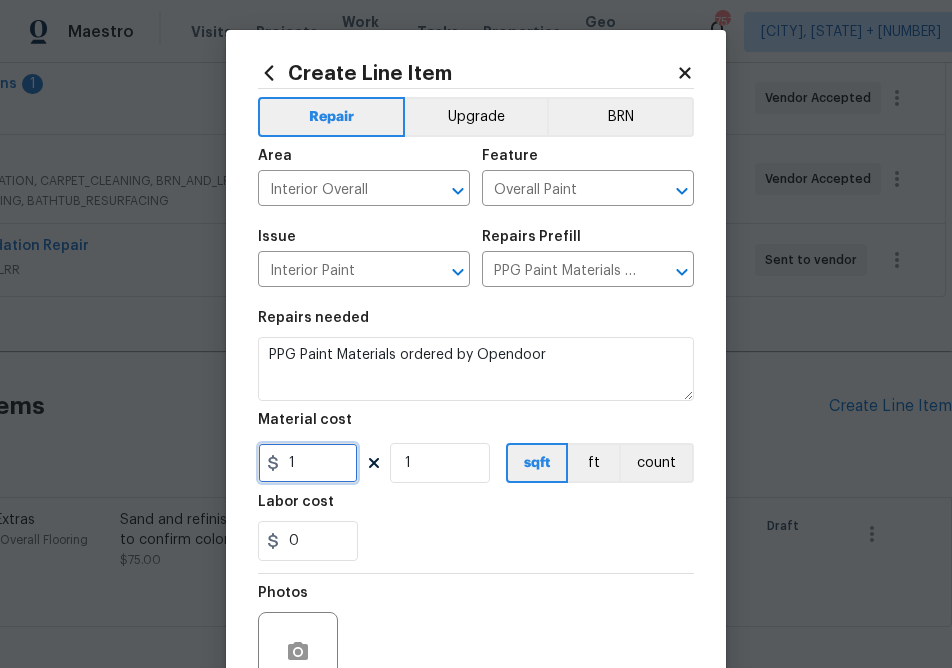 paste on "314.69" 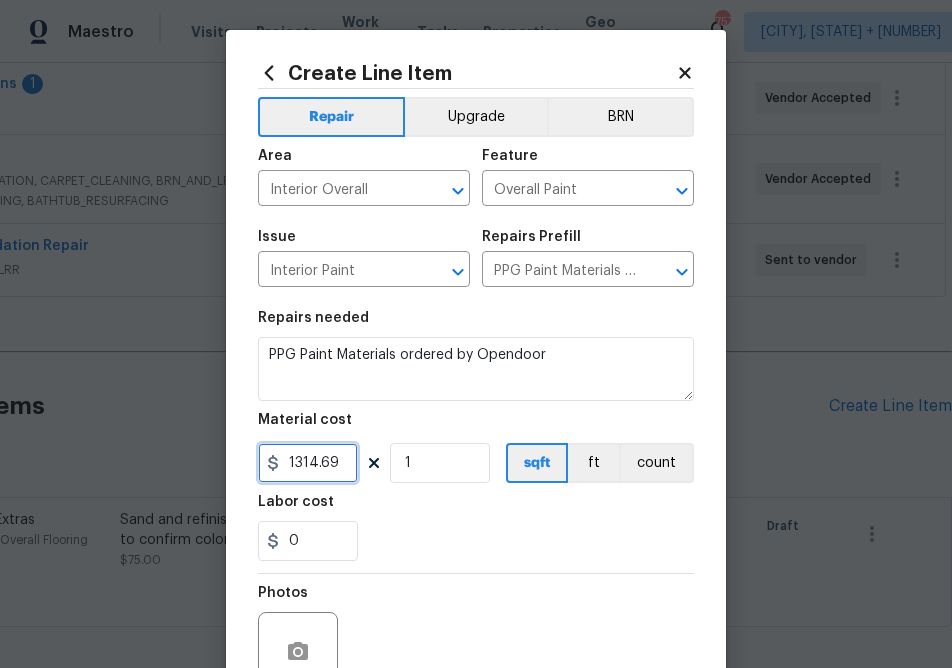 scroll, scrollTop: 194, scrollLeft: 0, axis: vertical 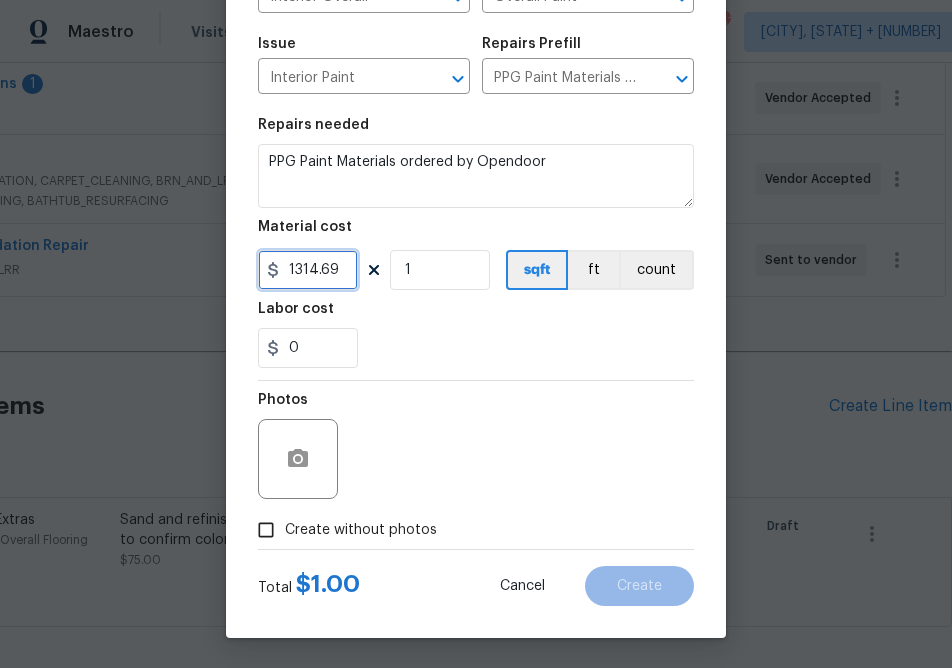 type on "1314.69" 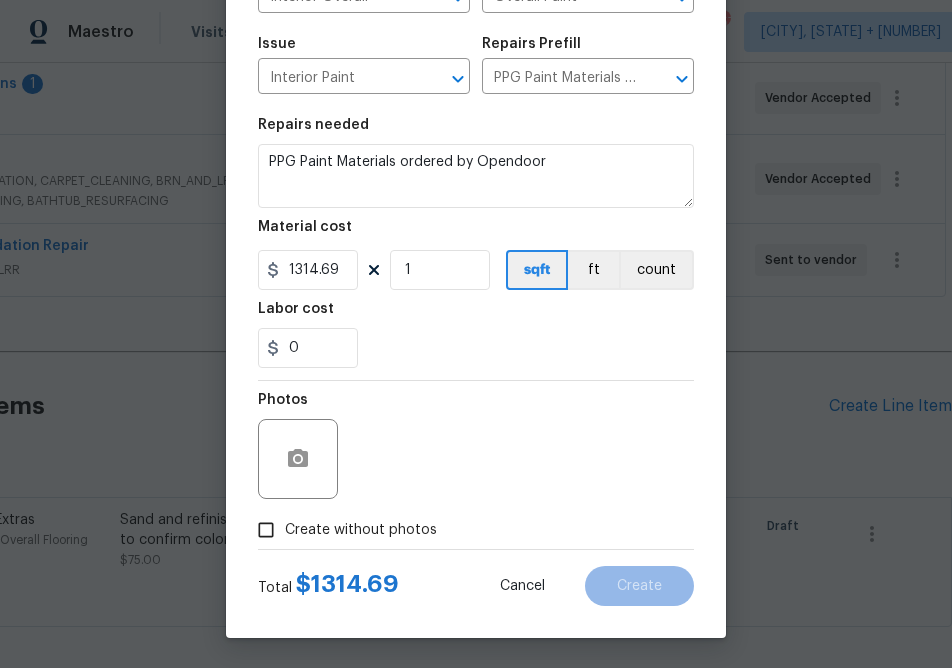 click on "Create without photos" at bounding box center [361, 530] 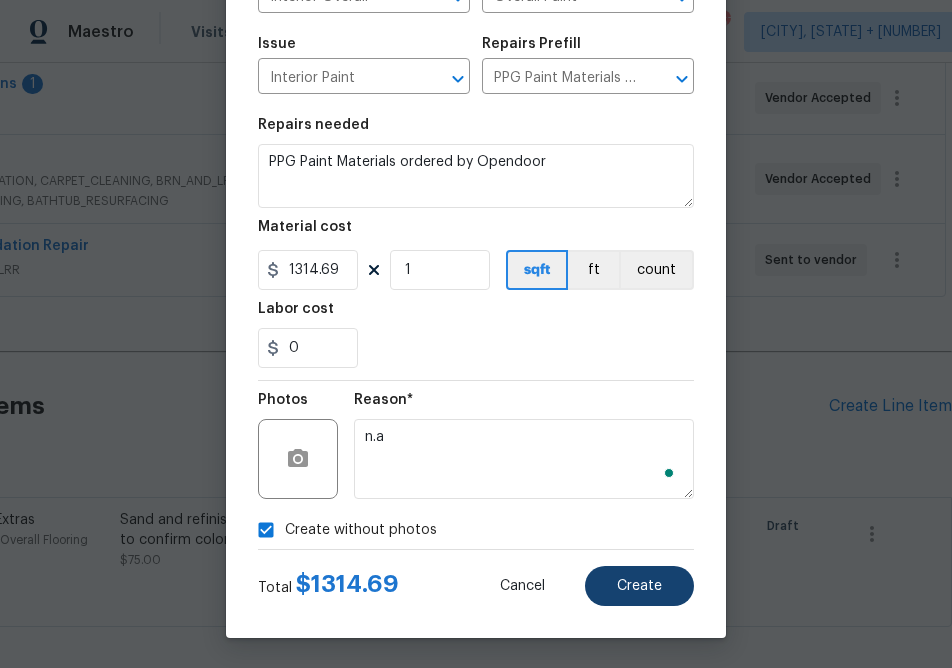 type on "n.a" 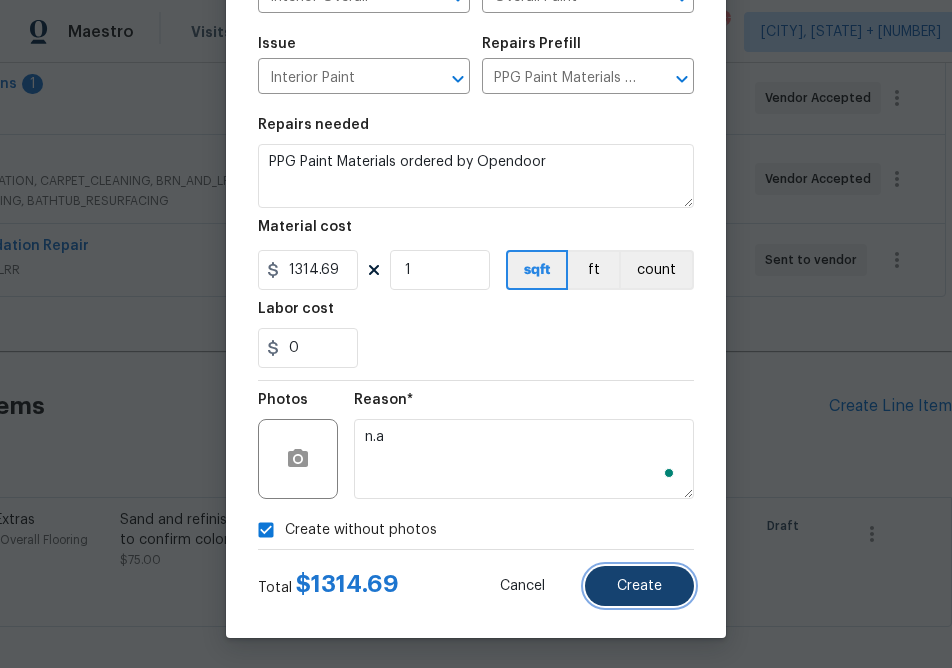click on "Create" at bounding box center [639, 586] 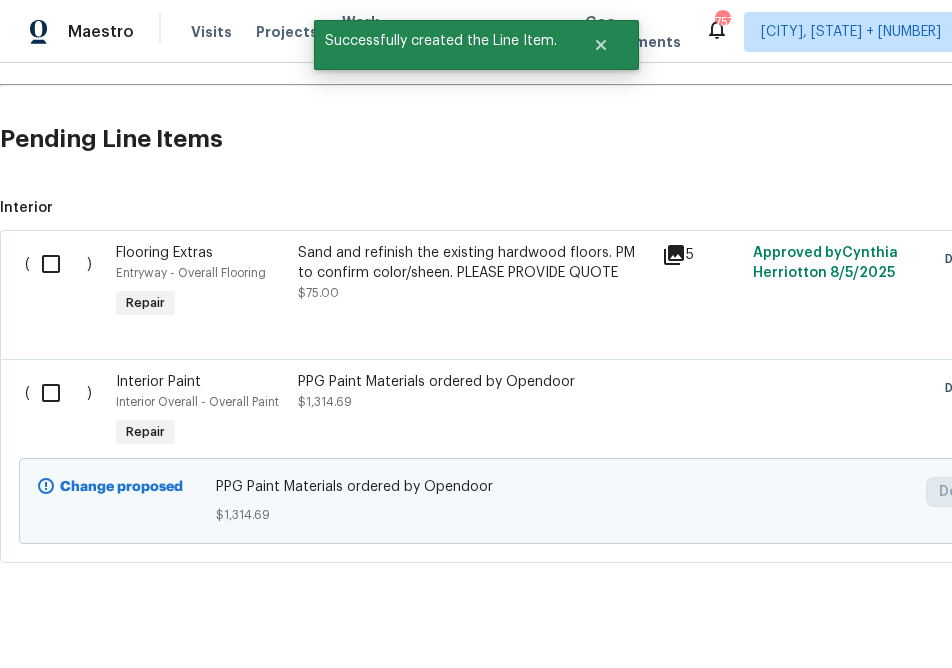 scroll, scrollTop: 830, scrollLeft: 0, axis: vertical 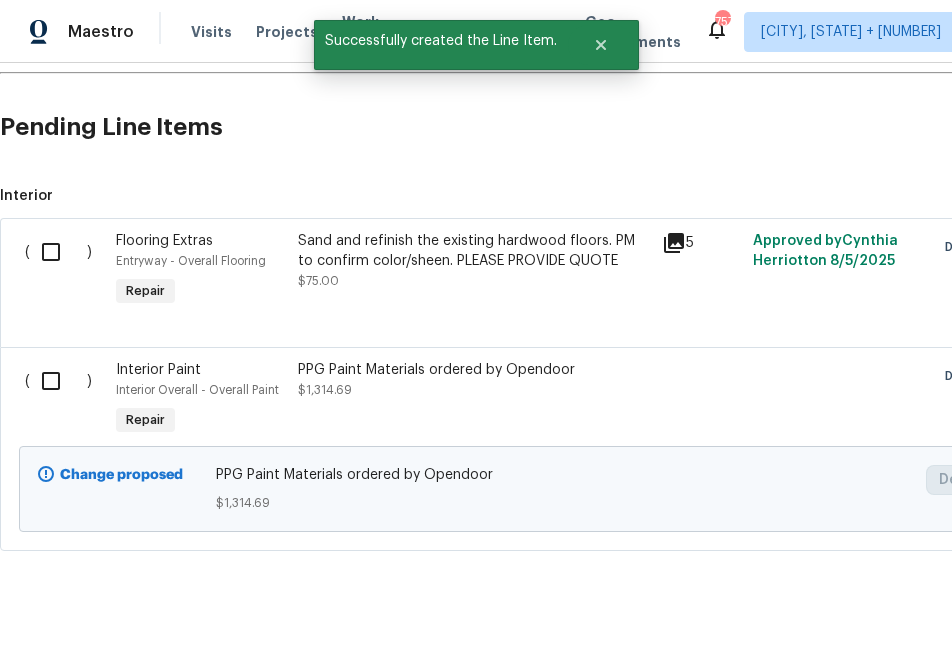 click at bounding box center [58, 381] 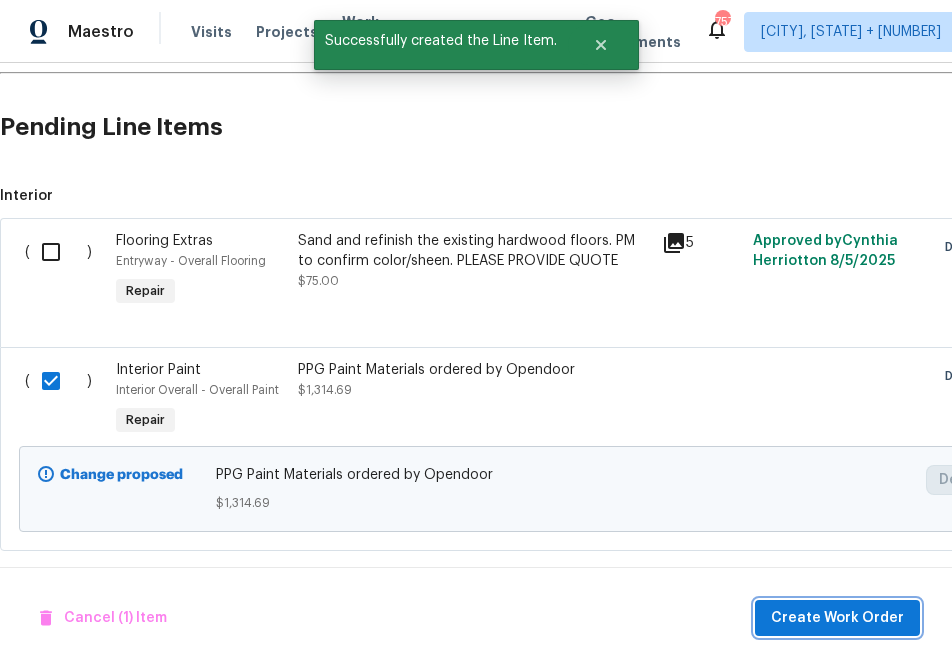 click on "Create Work Order" at bounding box center (837, 618) 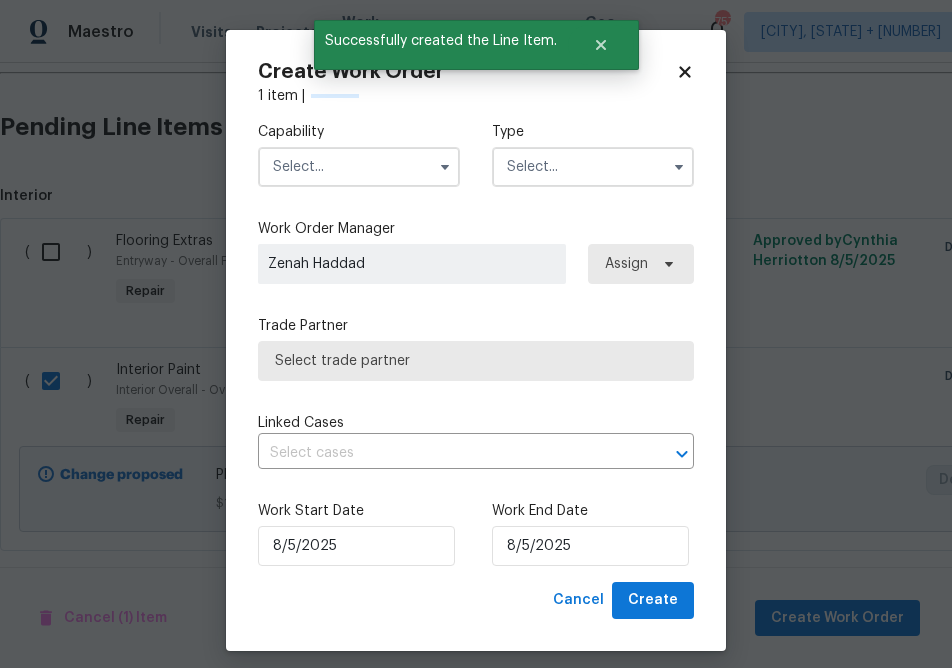 click at bounding box center [359, 167] 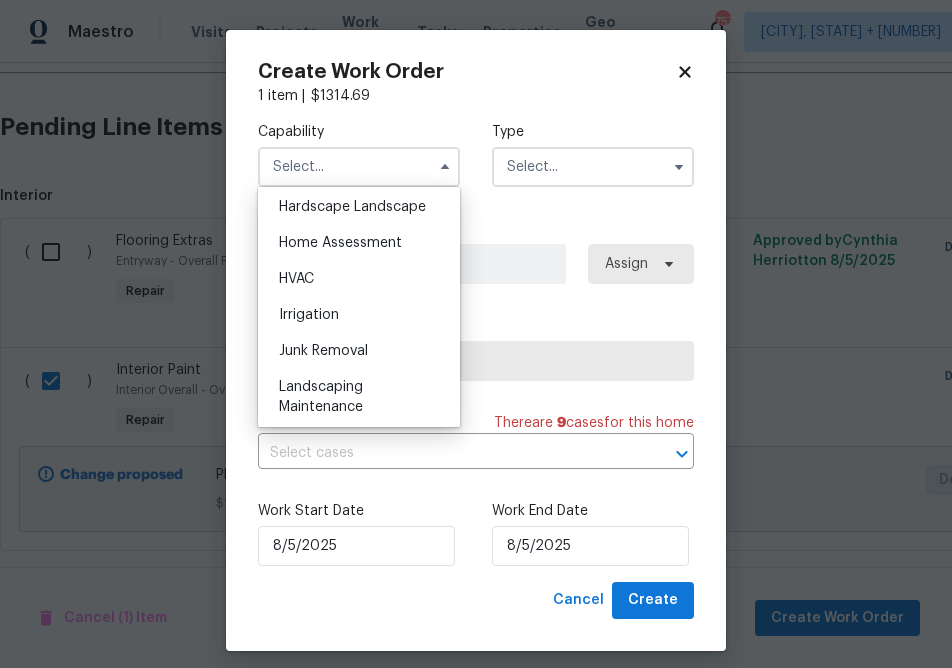 scroll, scrollTop: 1669, scrollLeft: 0, axis: vertical 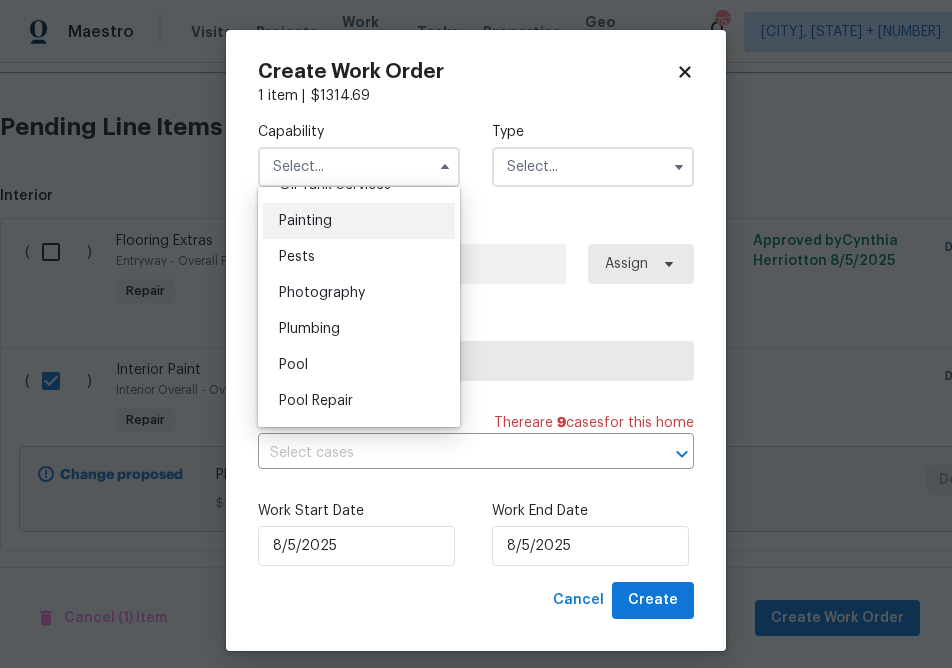 click on "Painting" at bounding box center [359, 221] 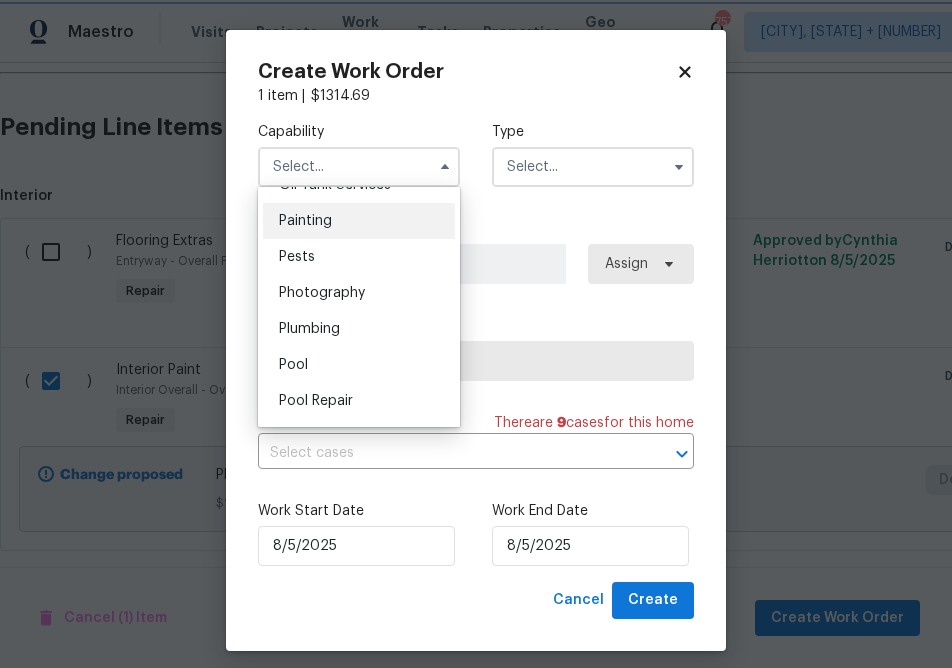 type on "Painting" 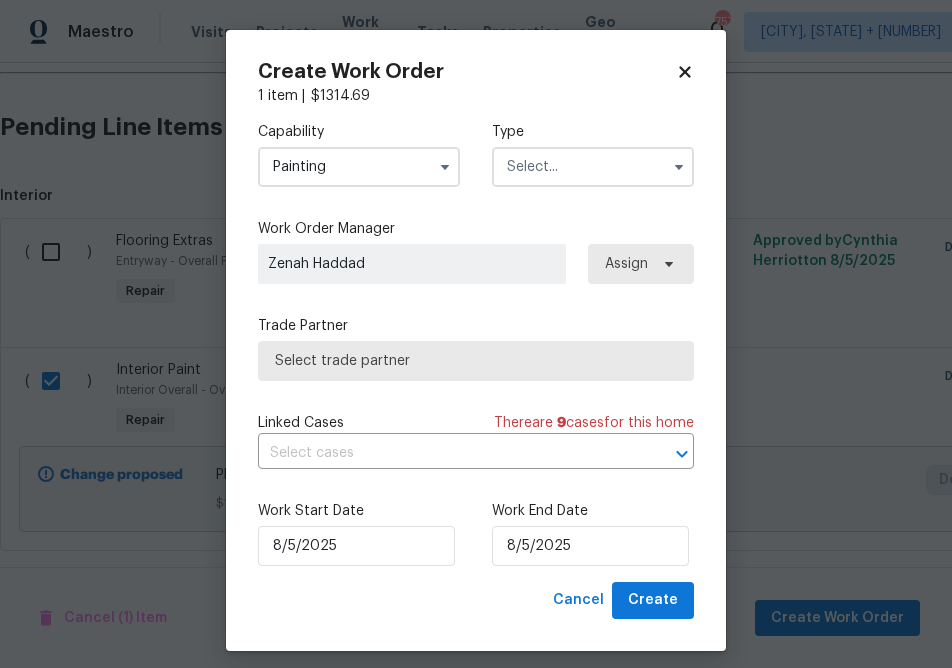 click at bounding box center [593, 167] 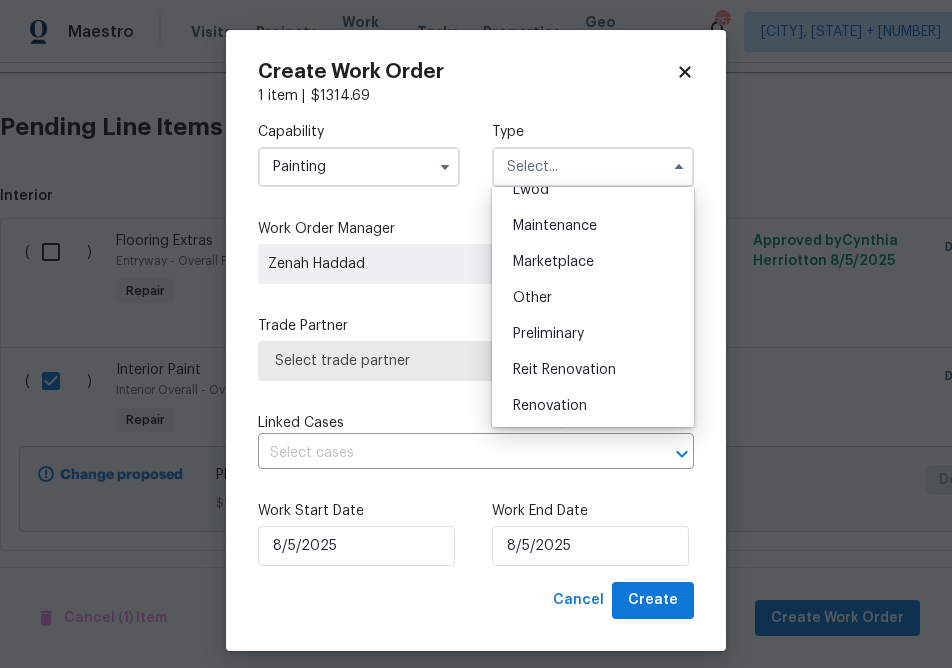 scroll, scrollTop: 454, scrollLeft: 0, axis: vertical 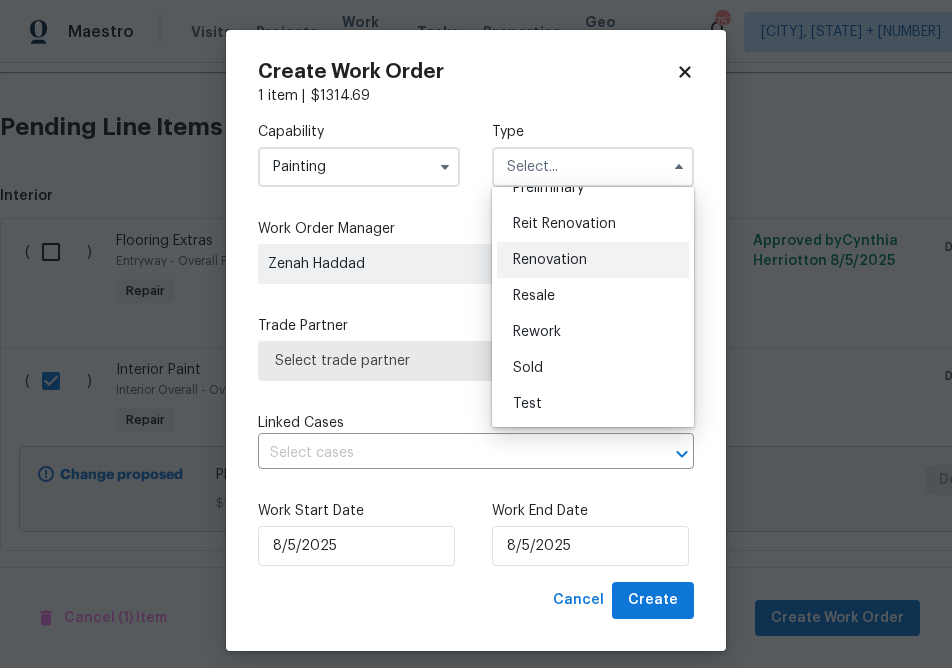 click on "Renovation" at bounding box center (550, 260) 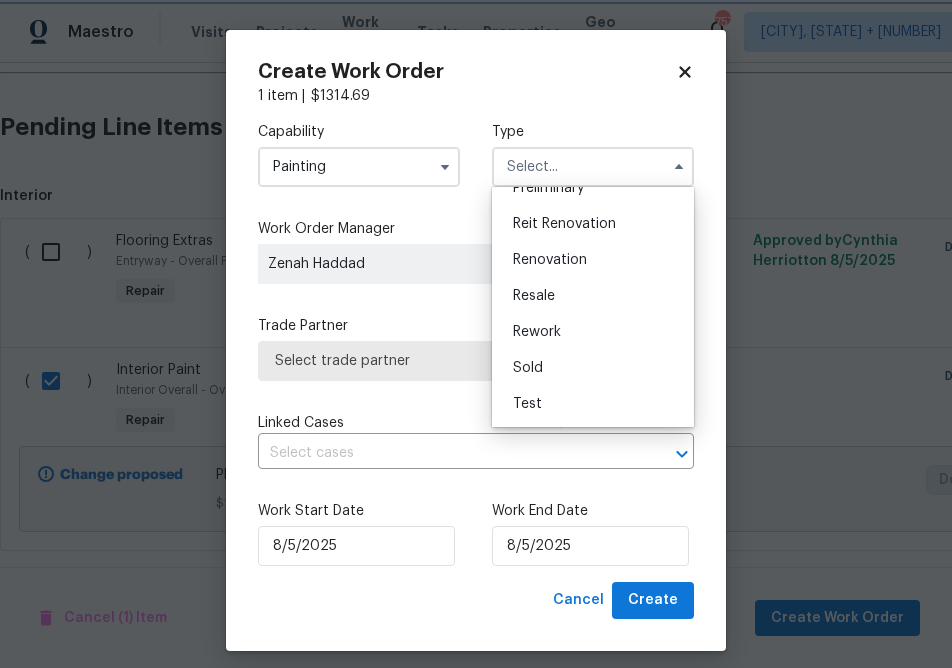 type on "Renovation" 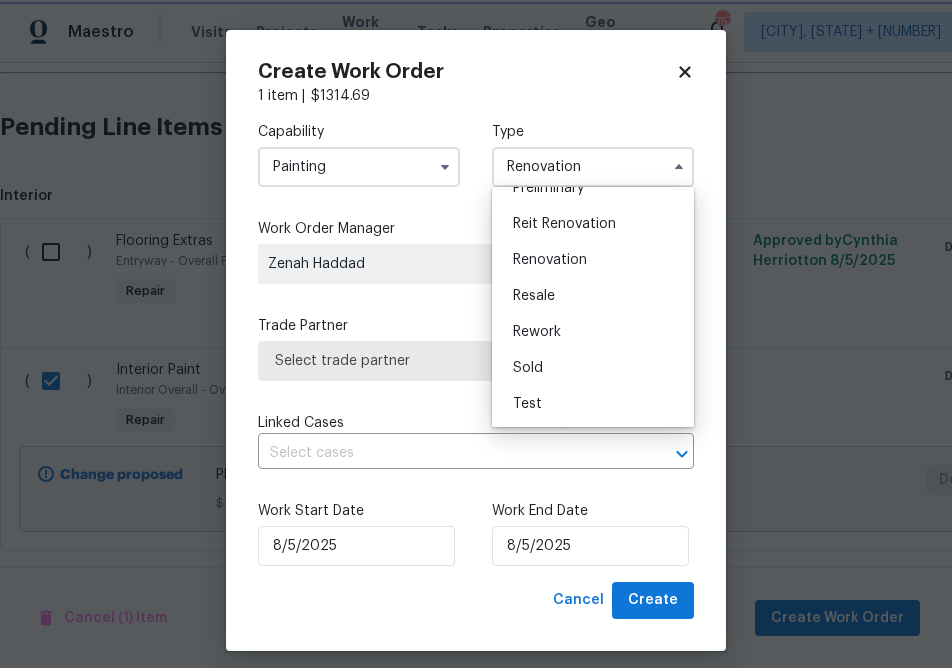 scroll, scrollTop: 0, scrollLeft: 0, axis: both 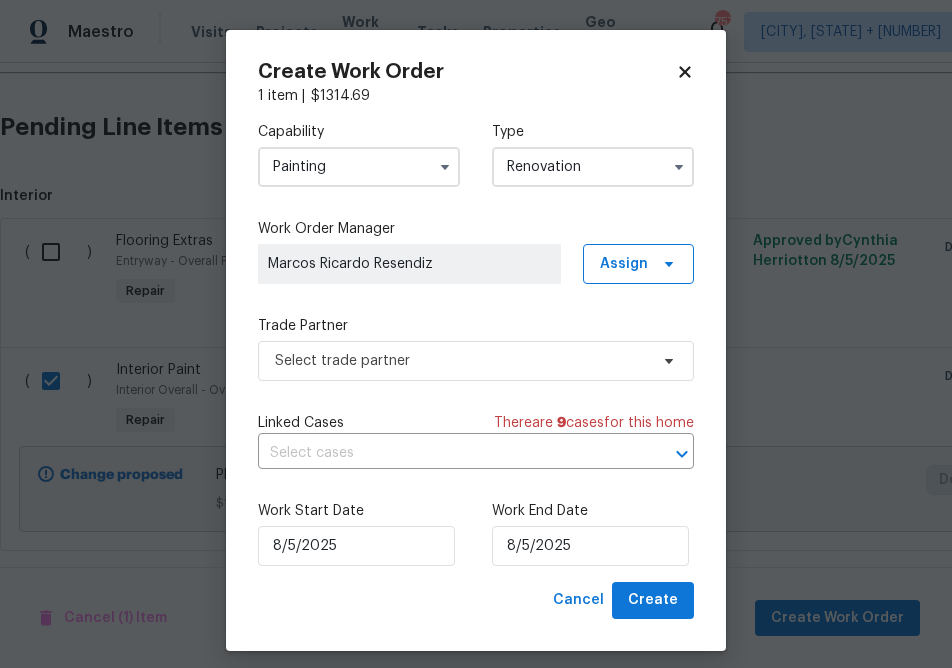 click on "Work Order Manager" at bounding box center (476, 229) 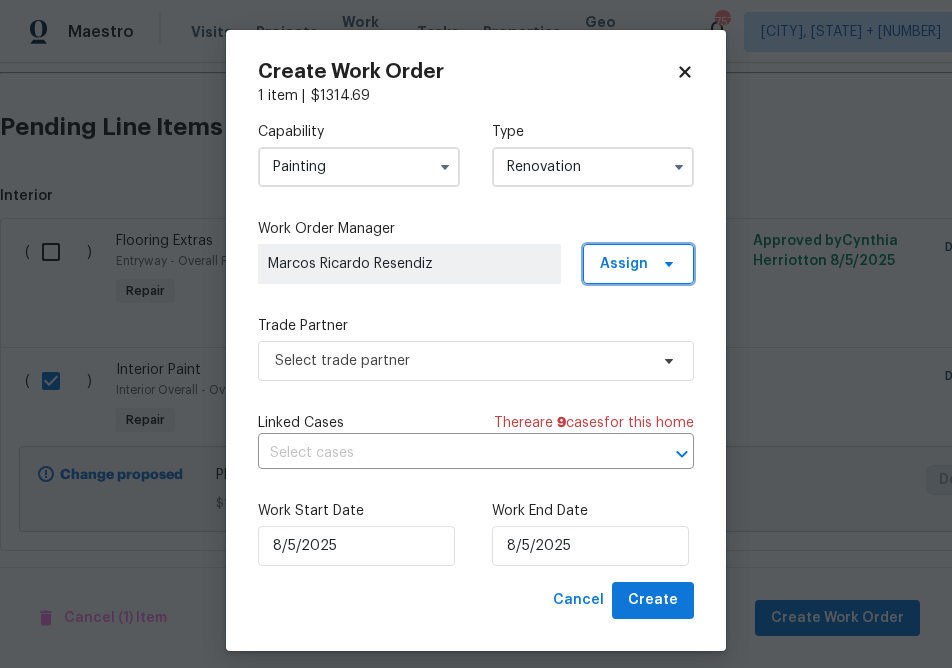 click at bounding box center [666, 264] 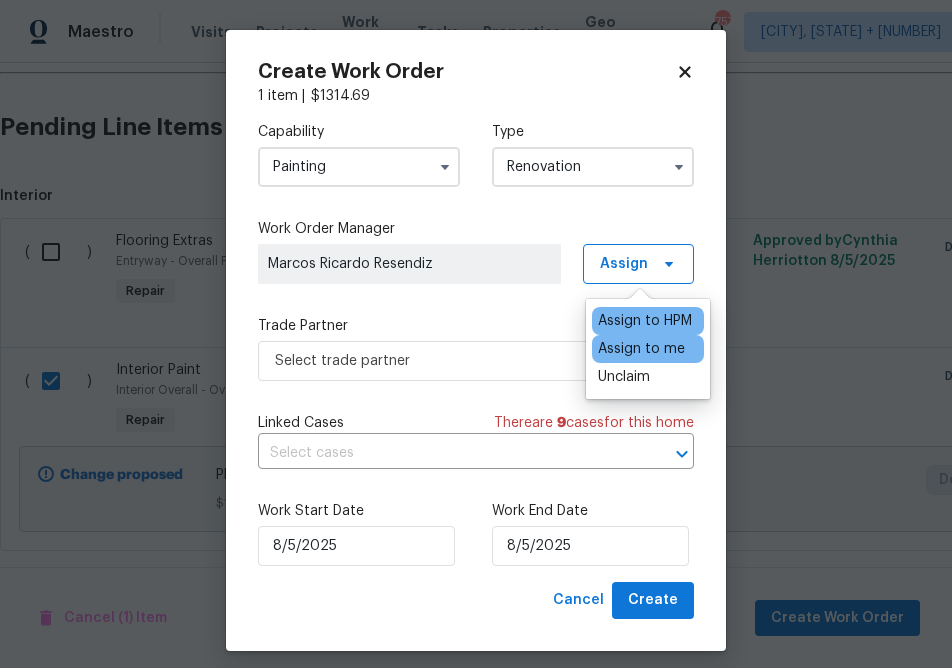 click on "Assign to me" at bounding box center (641, 349) 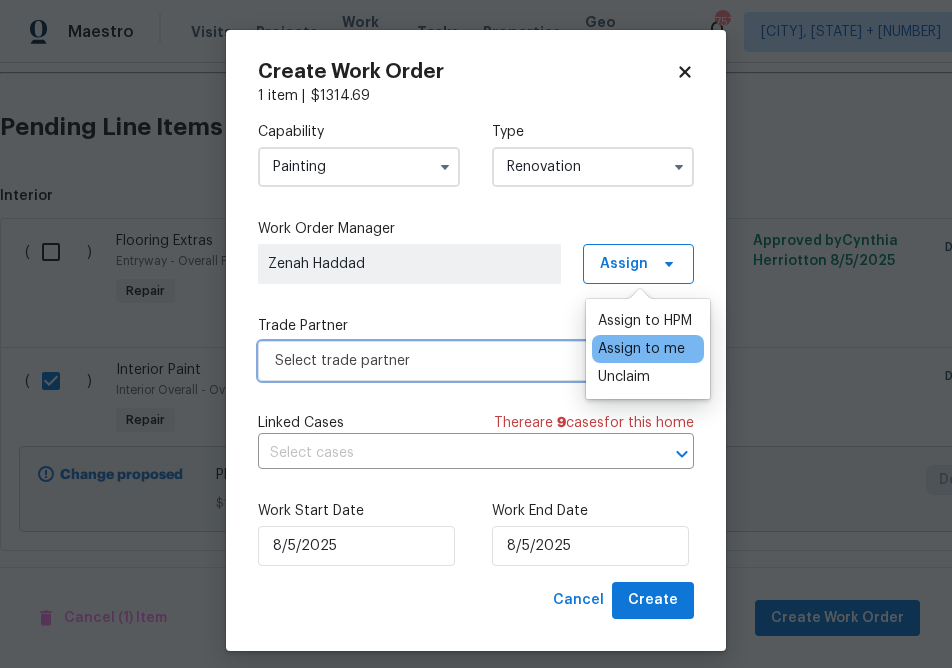 click on "Select trade partner" at bounding box center [461, 361] 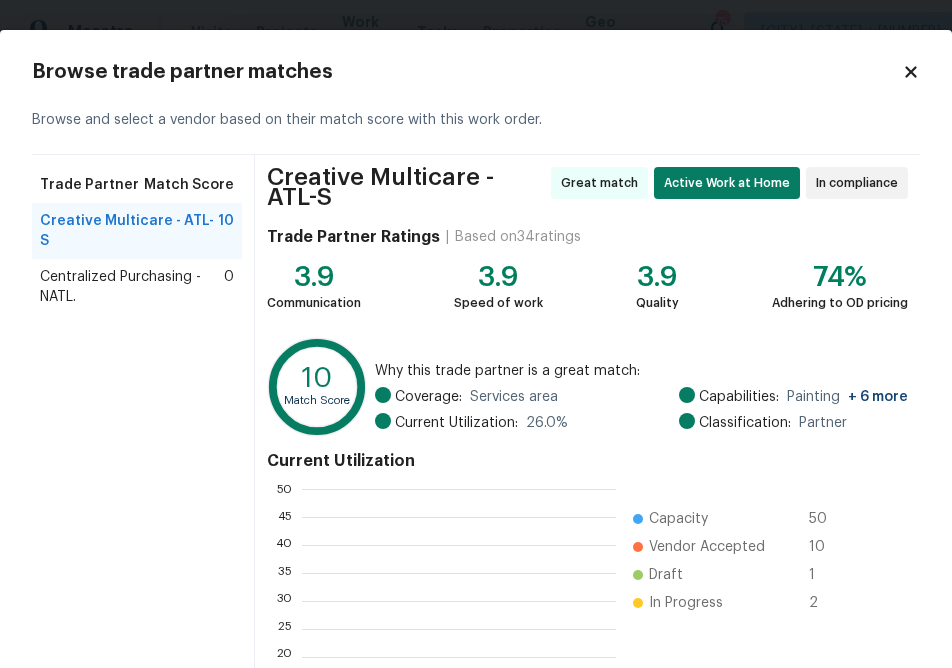 scroll, scrollTop: 2, scrollLeft: 1, axis: both 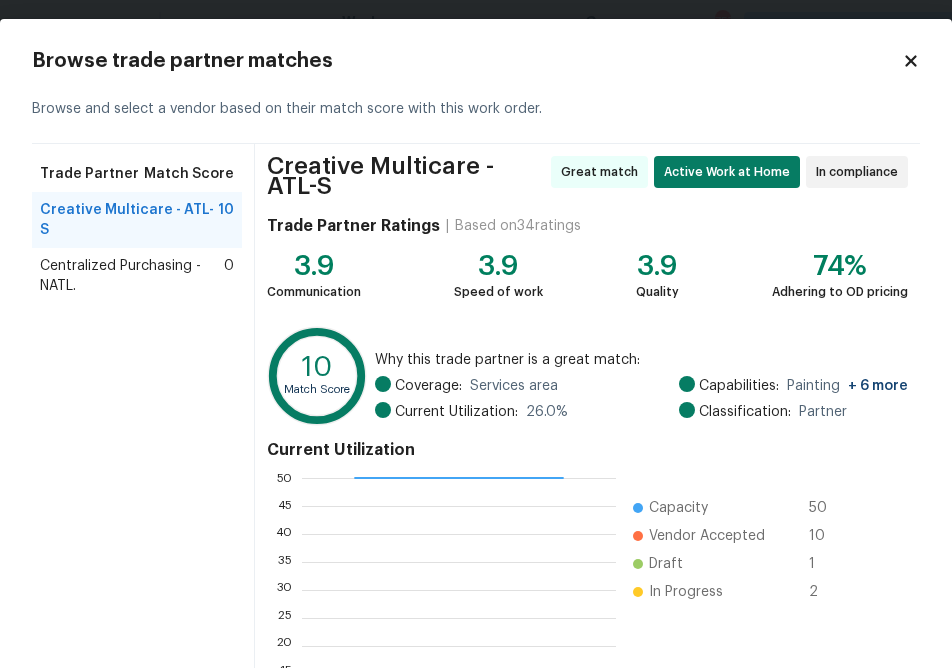click on "Centralized Purchasing - NATL." at bounding box center (132, 276) 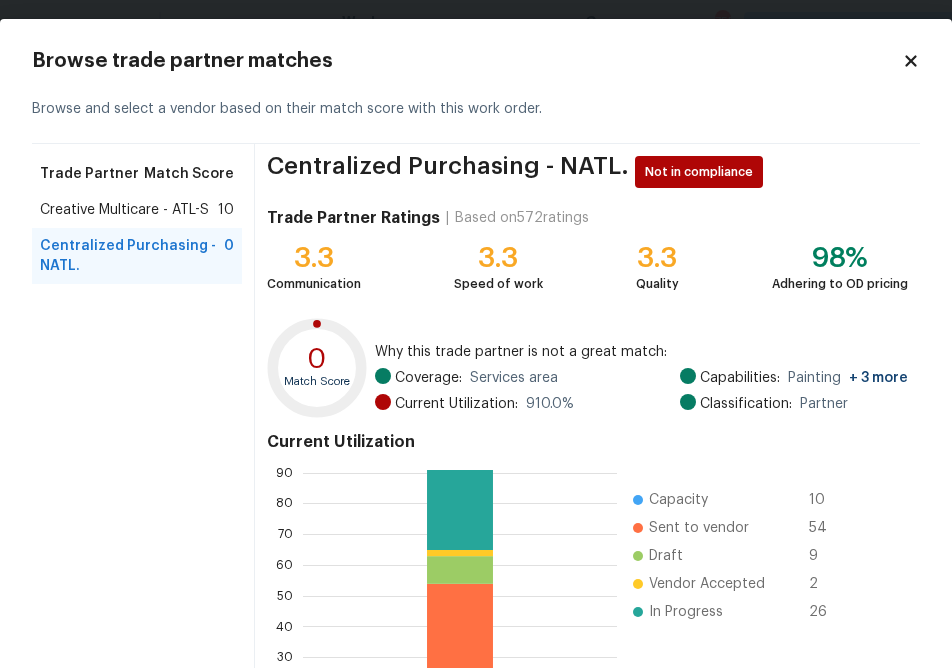 scroll, scrollTop: 213, scrollLeft: 0, axis: vertical 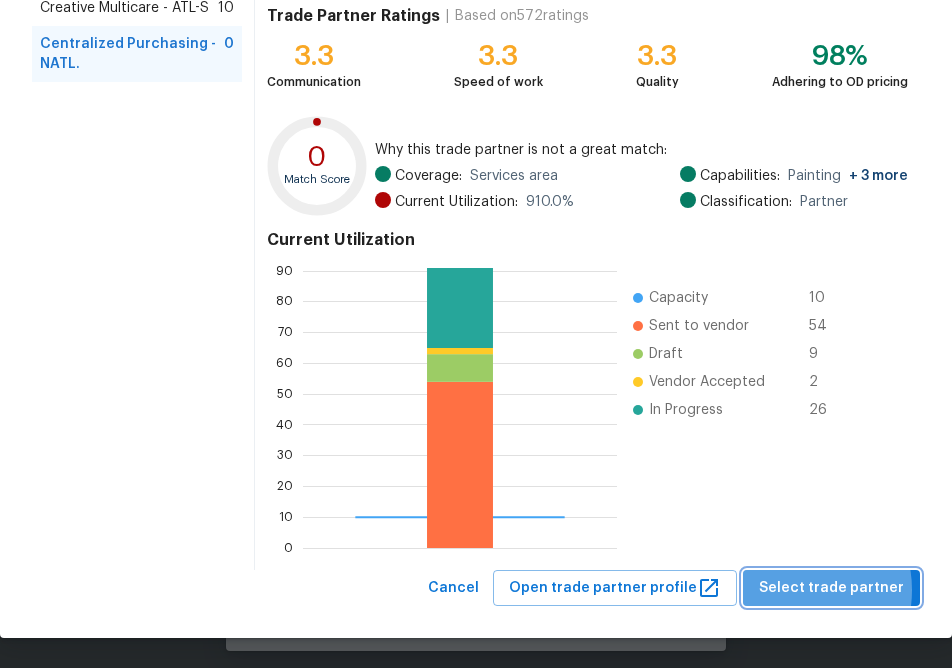 click on "Select trade partner" at bounding box center (831, 588) 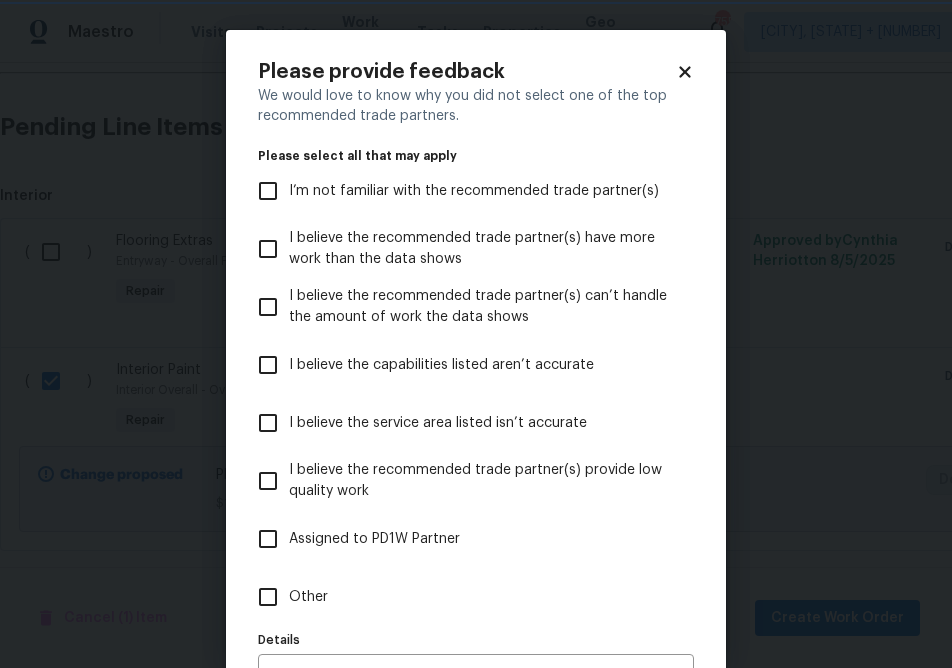 scroll, scrollTop: 0, scrollLeft: 0, axis: both 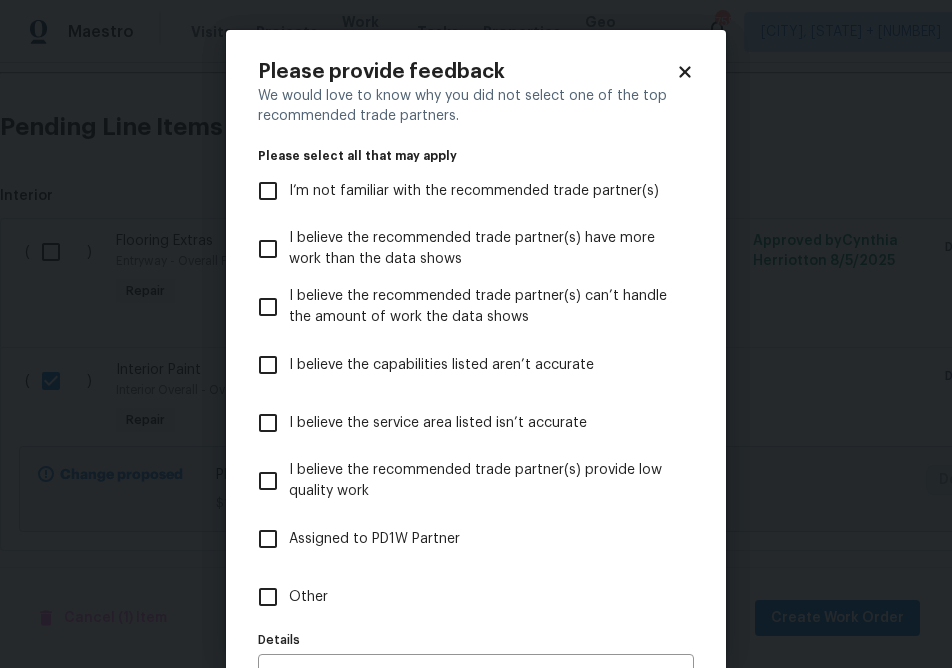 click on "Other" at bounding box center (308, 597) 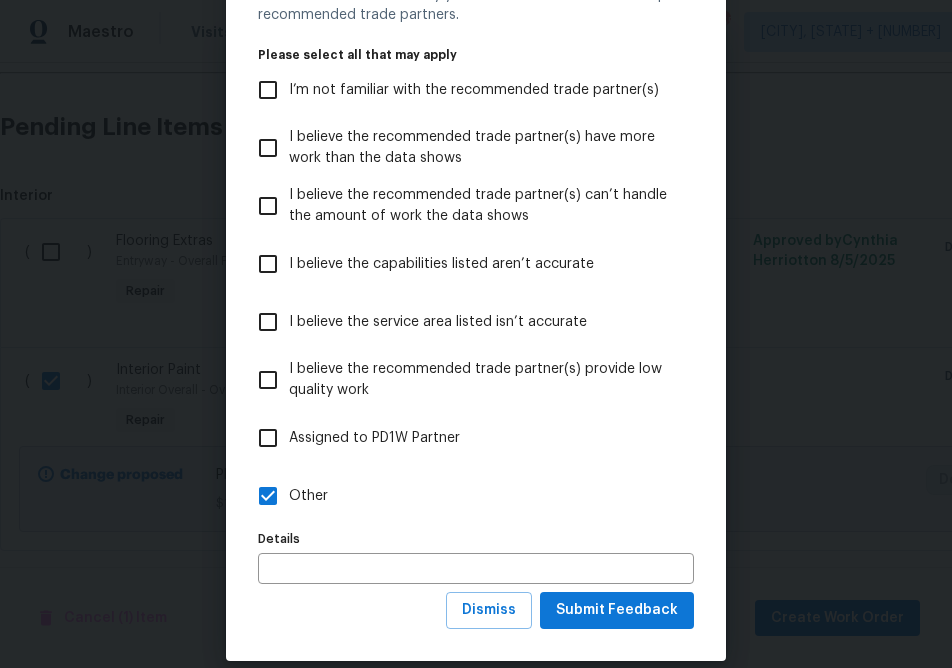 scroll, scrollTop: 124, scrollLeft: 0, axis: vertical 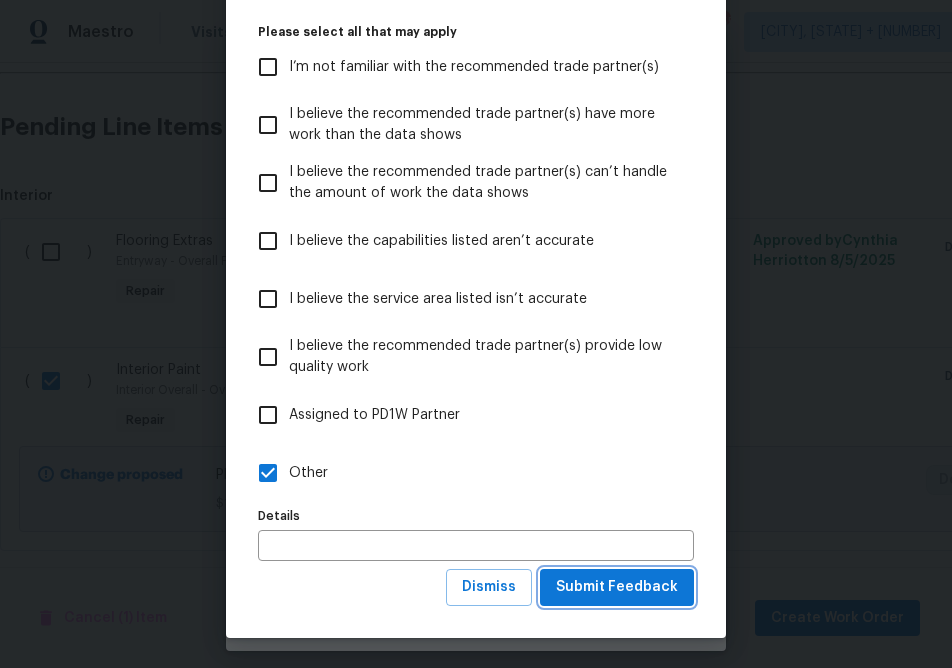 click on "Submit Feedback" at bounding box center [617, 587] 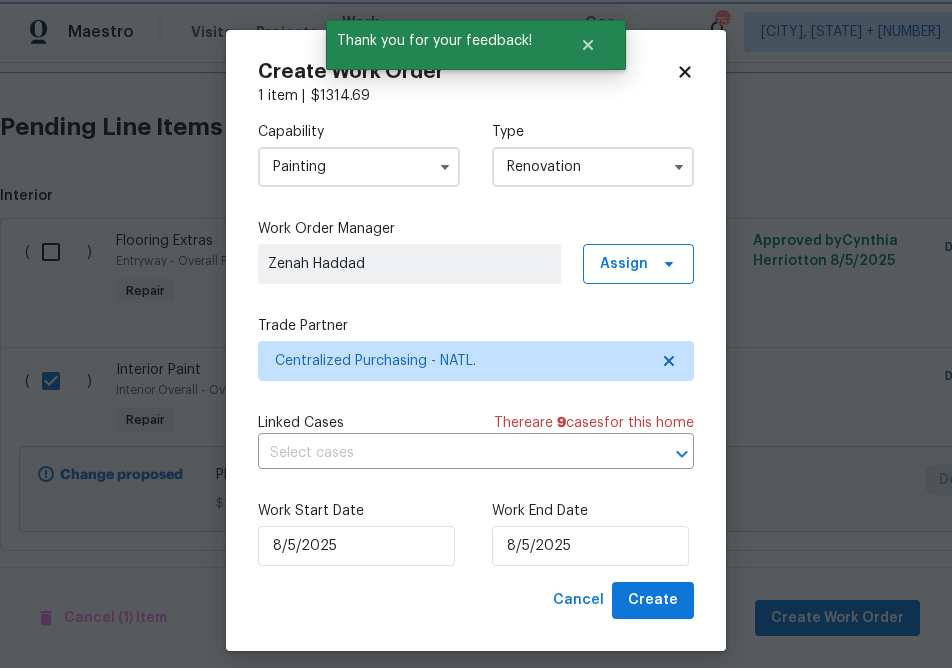 scroll, scrollTop: 0, scrollLeft: 0, axis: both 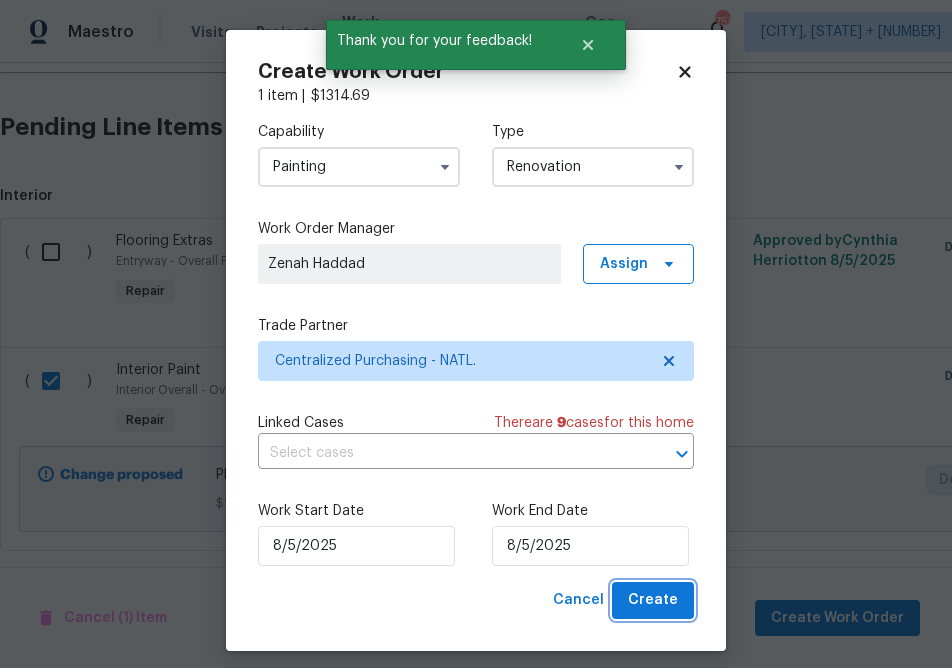click on "Create" at bounding box center [653, 600] 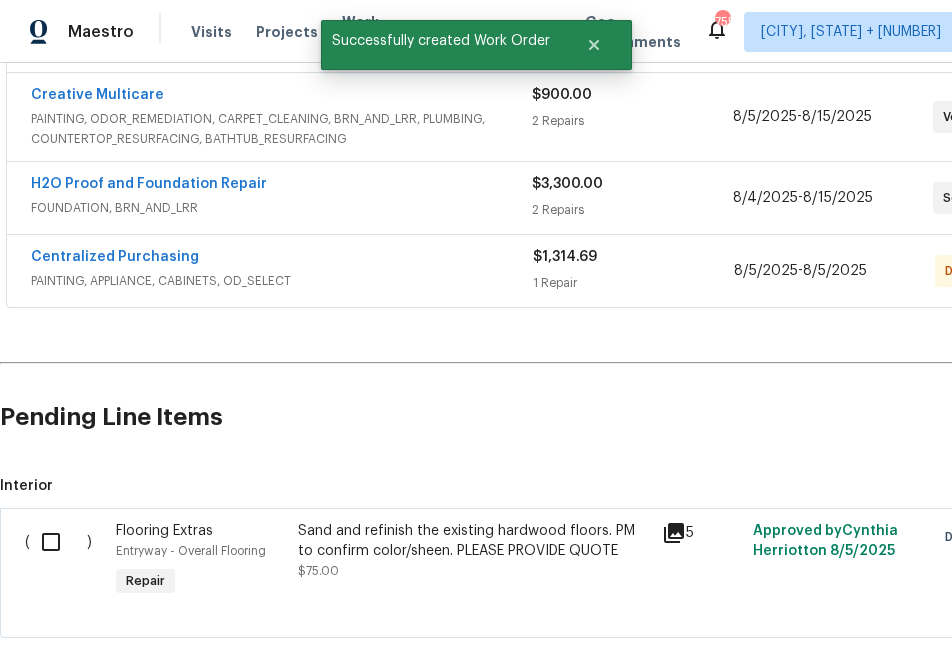 scroll, scrollTop: 597, scrollLeft: 0, axis: vertical 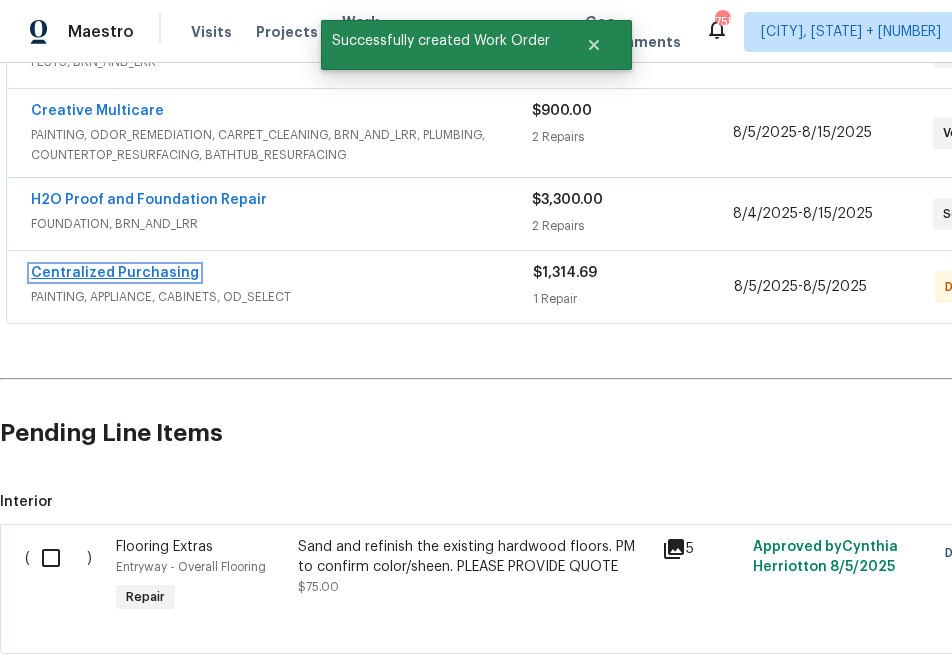 click on "Centralized Purchasing" at bounding box center [115, 273] 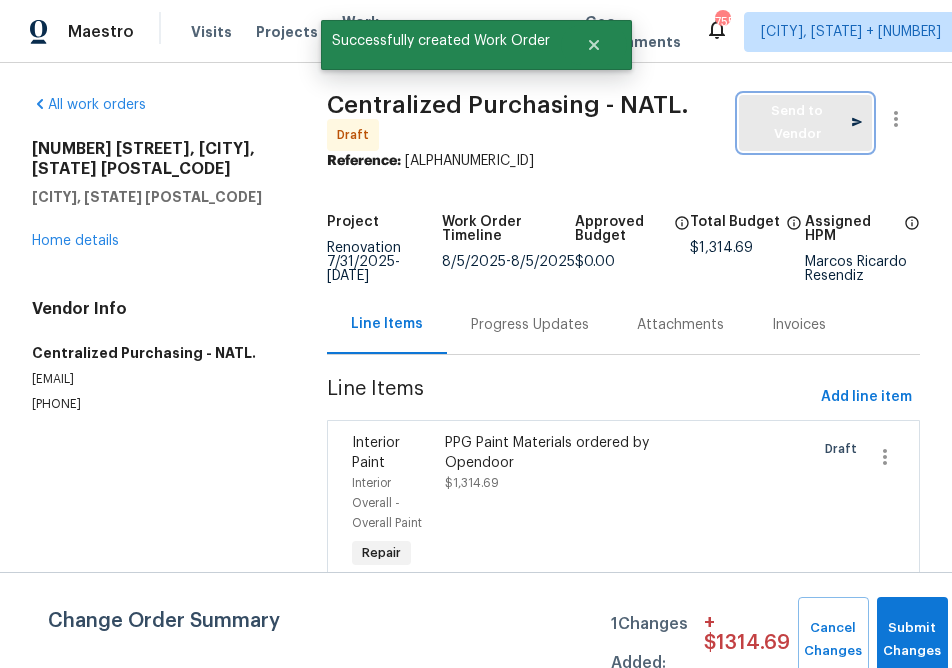 click on "Send to Vendor" at bounding box center [805, 123] 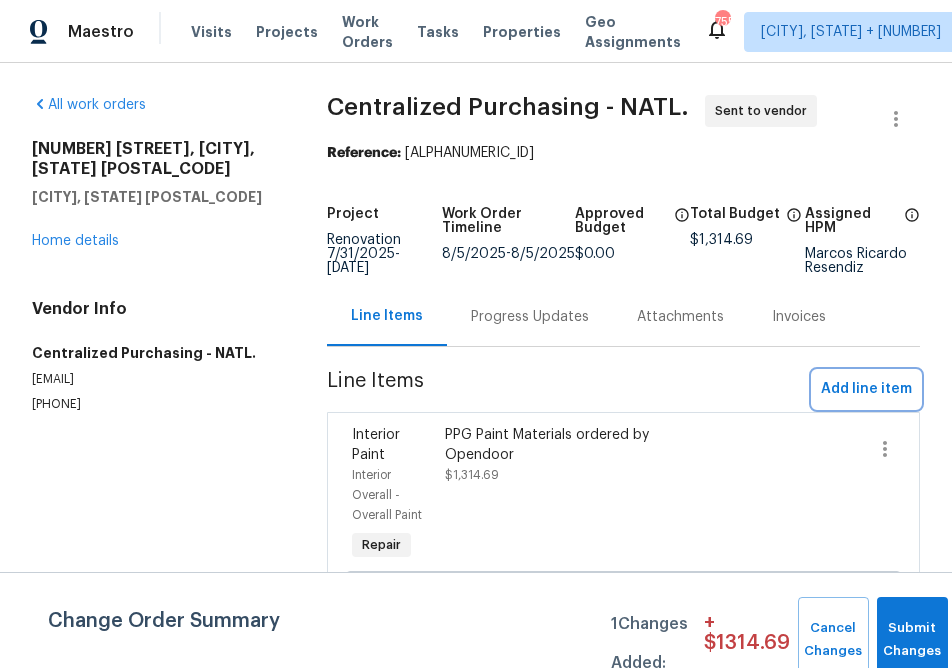 click on "Add line item" at bounding box center [866, 389] 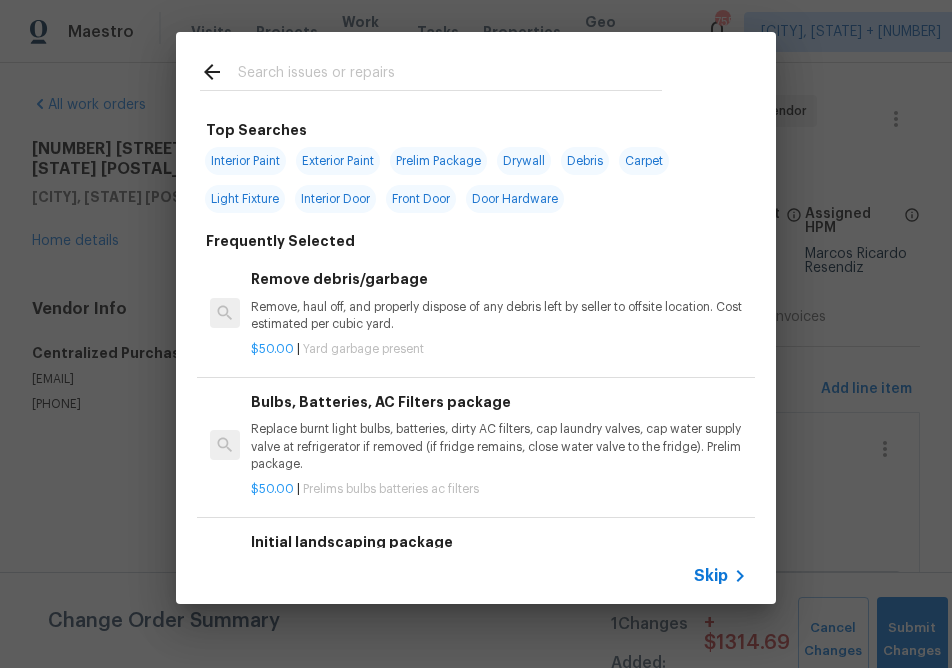 click on "Skip" at bounding box center [711, 576] 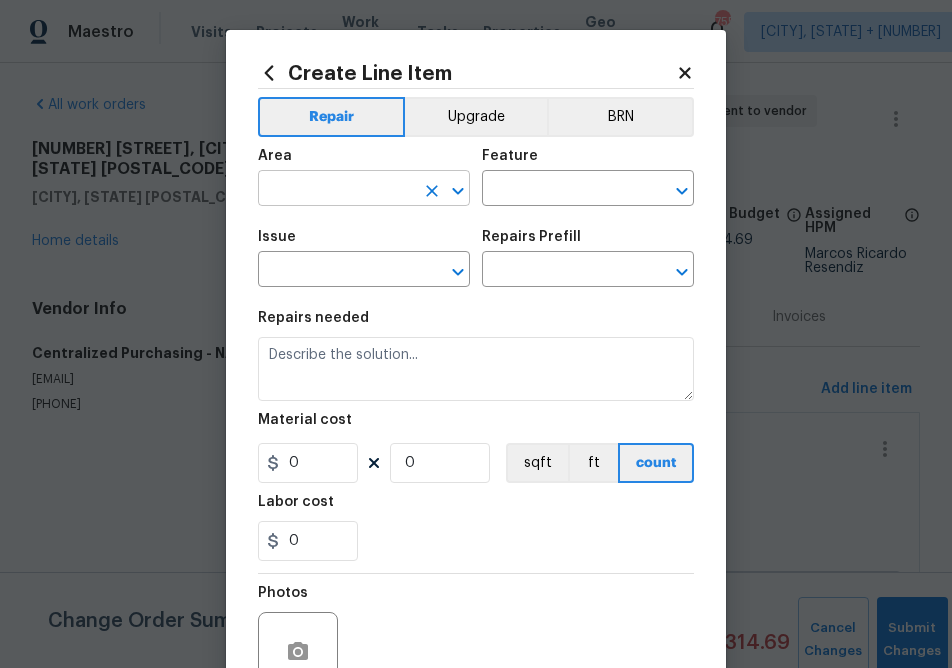 click at bounding box center [336, 190] 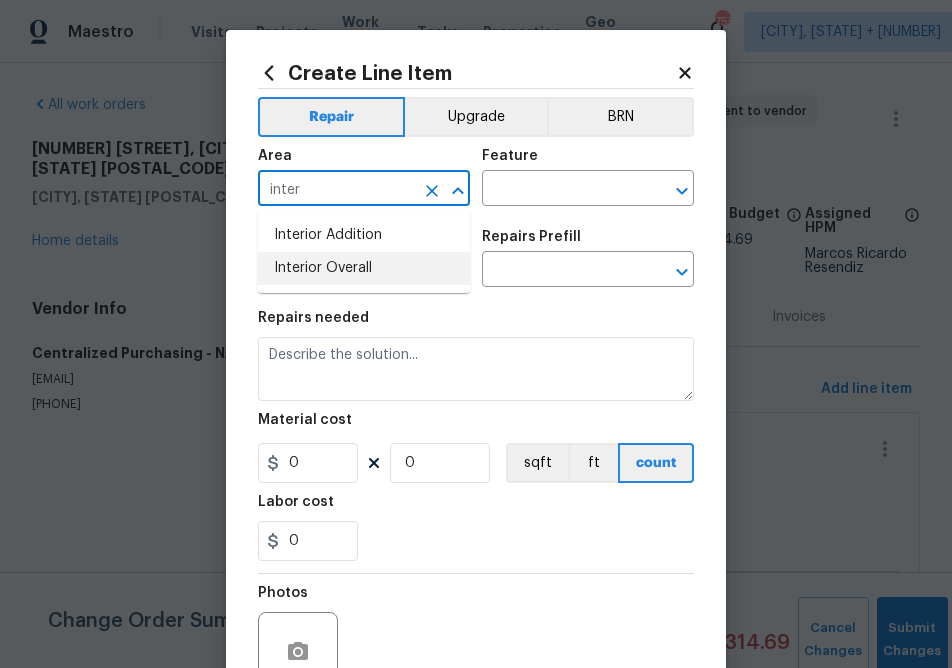 click on "Interior Overall" at bounding box center [364, 268] 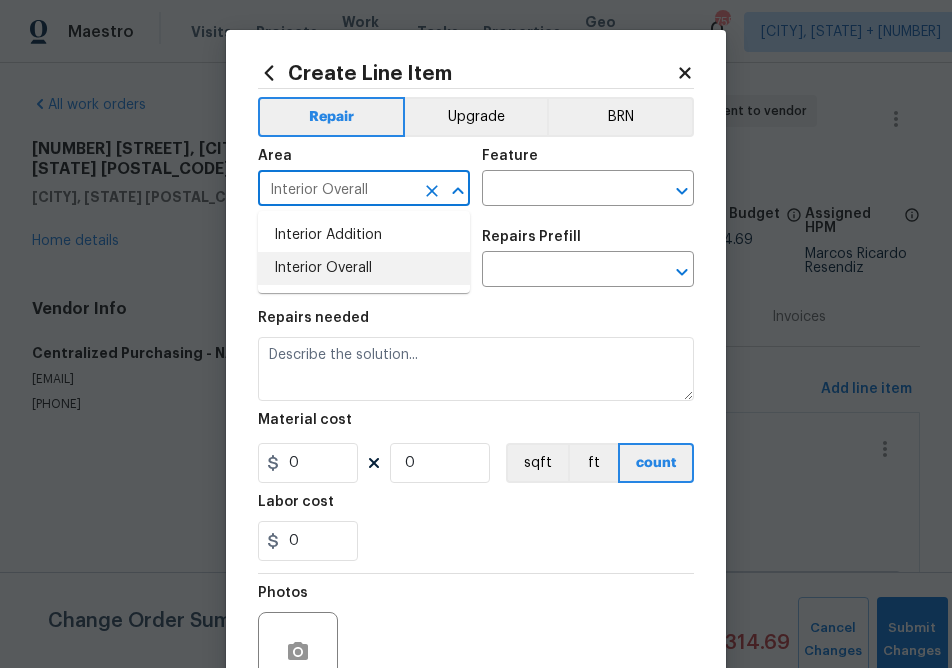 type on "Interior Overall" 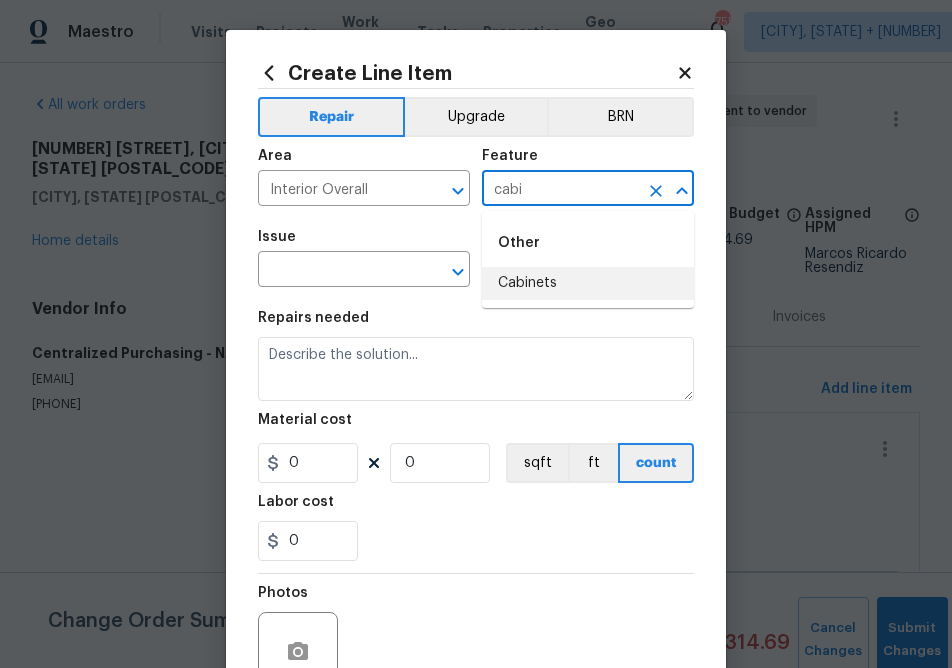 click on "Cabinets" at bounding box center [588, 283] 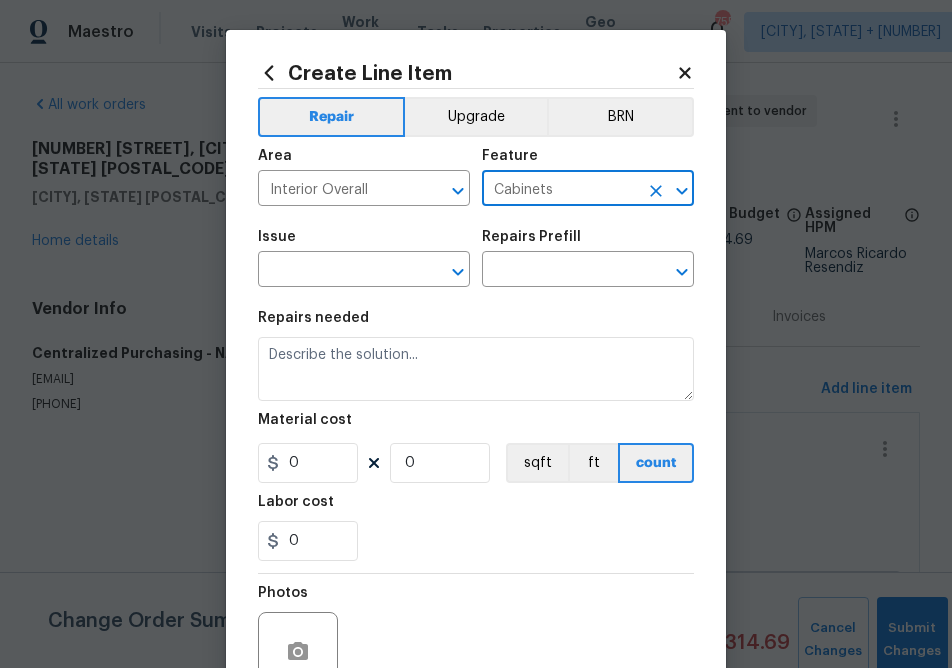 type on "Cabinets" 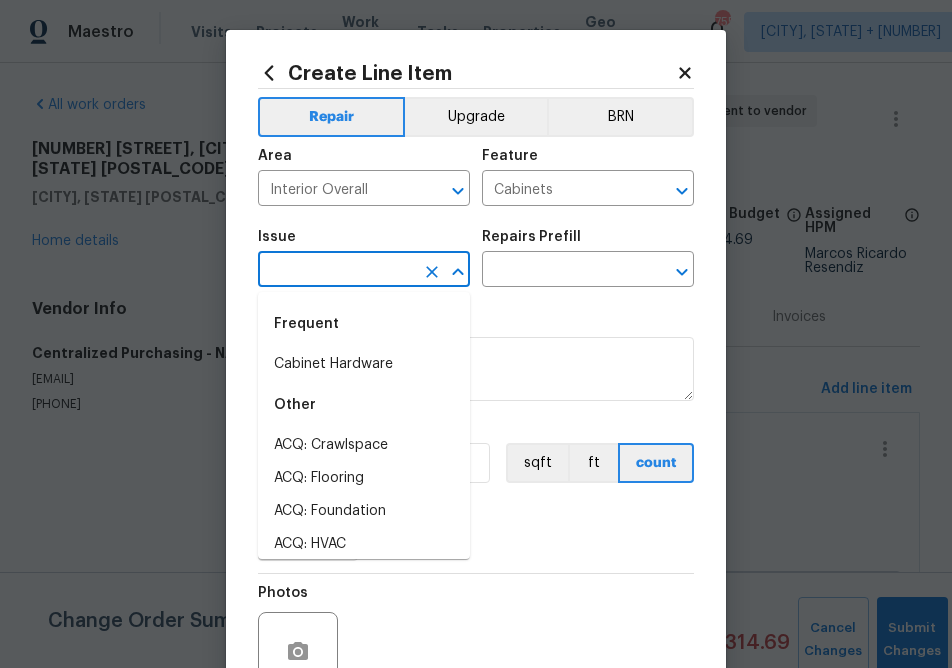 click at bounding box center (336, 271) 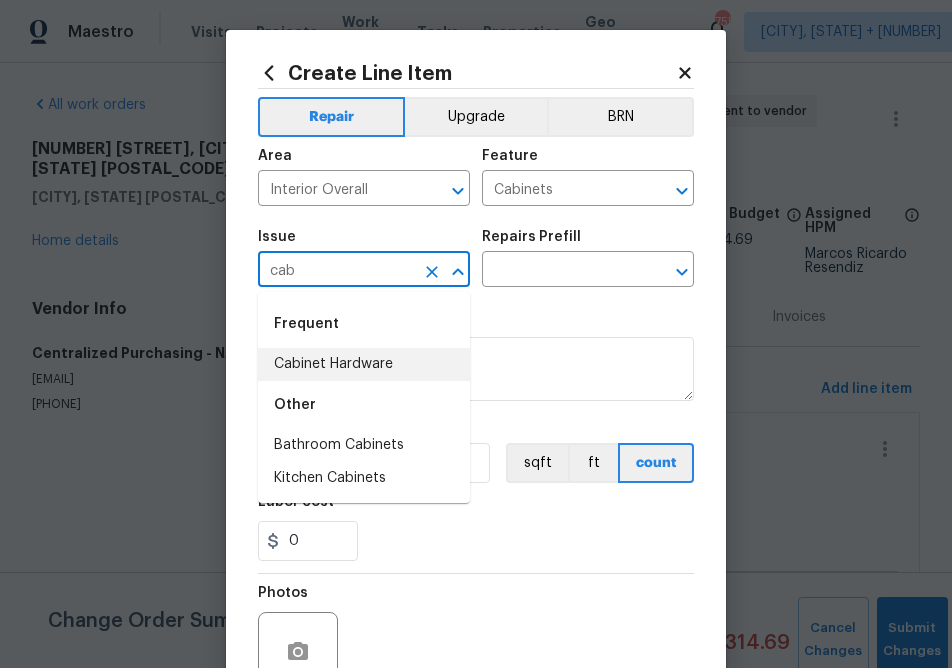 click on "Cabinet Hardware" at bounding box center [364, 364] 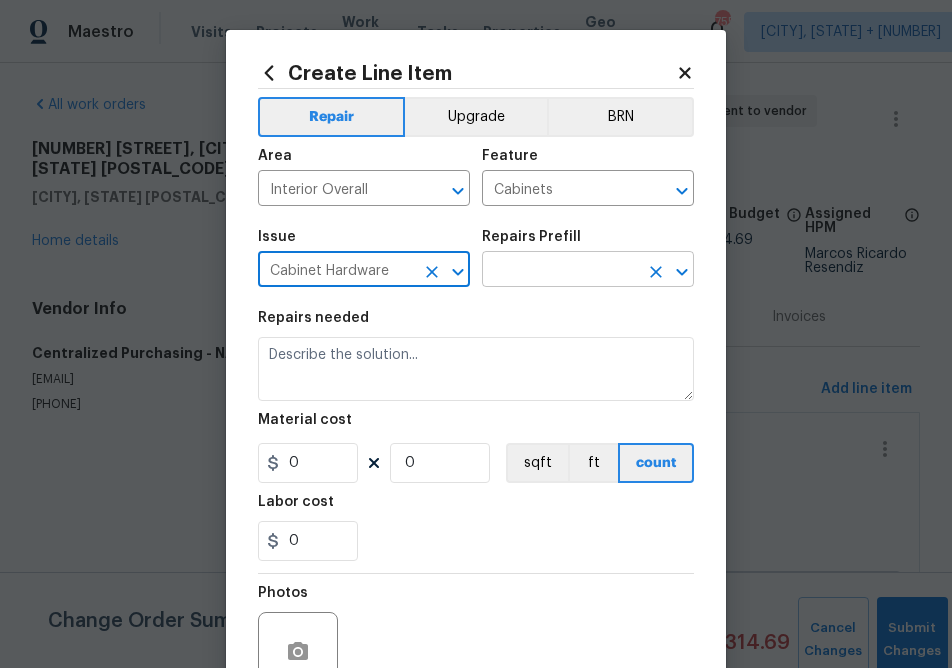 type on "Cabinet Hardware" 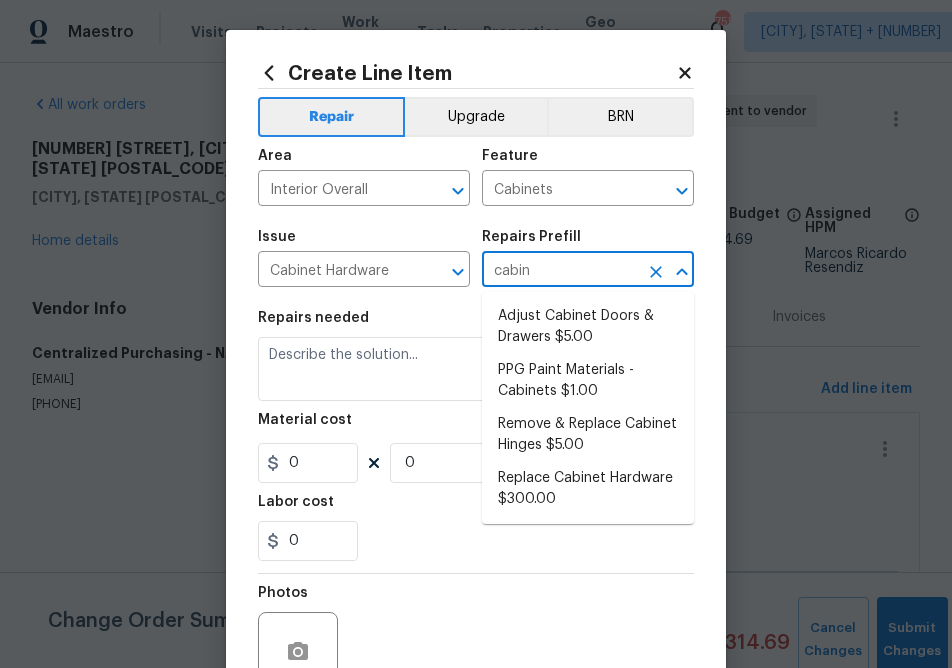 type on "cabine" 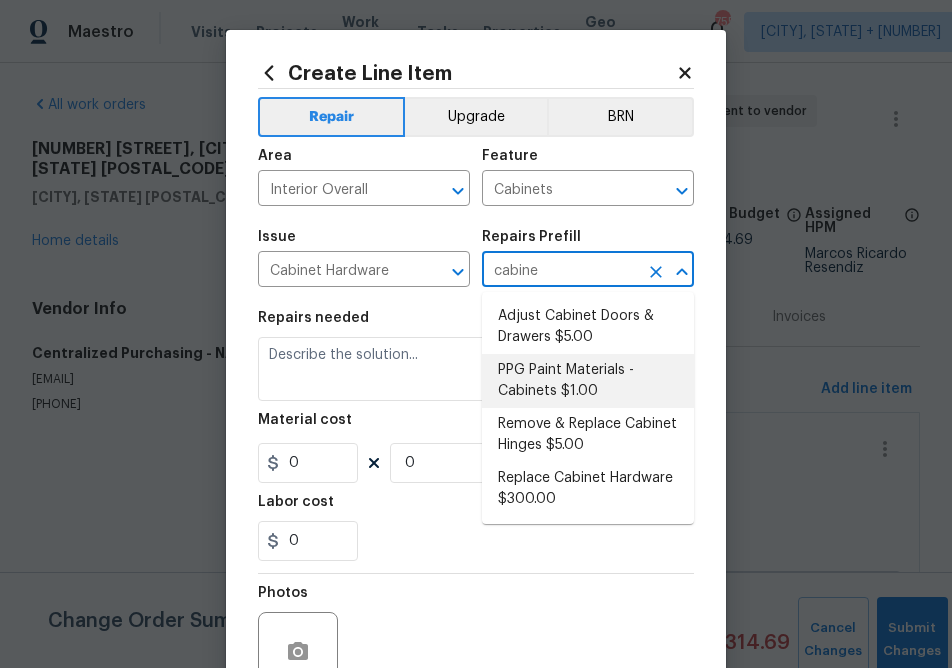 click on "PPG Paint Materials - Cabinets $1.00" at bounding box center [588, 381] 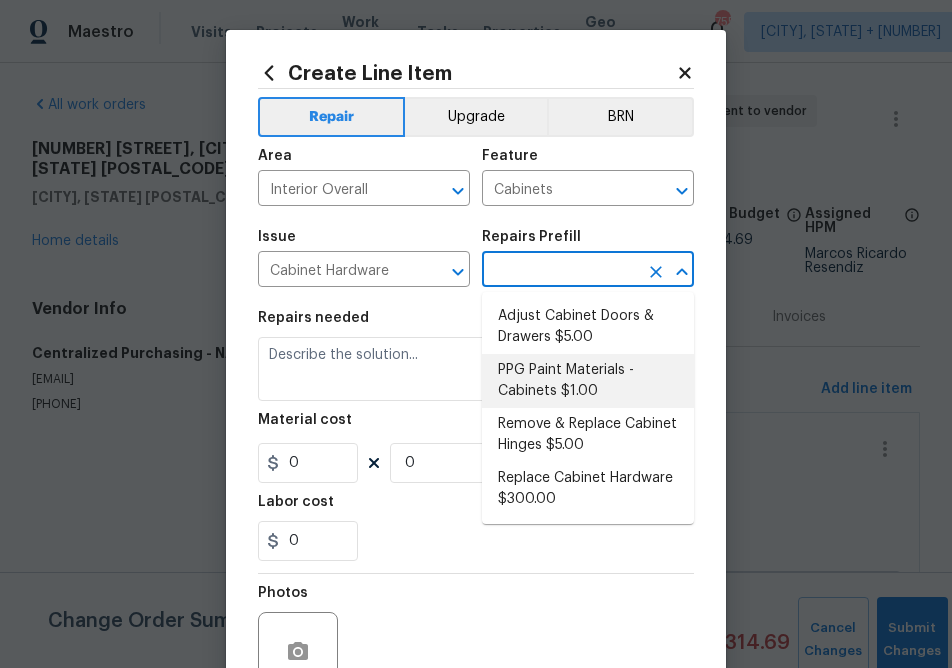 type on "PPG Paint Materials - Cabinets $1.00" 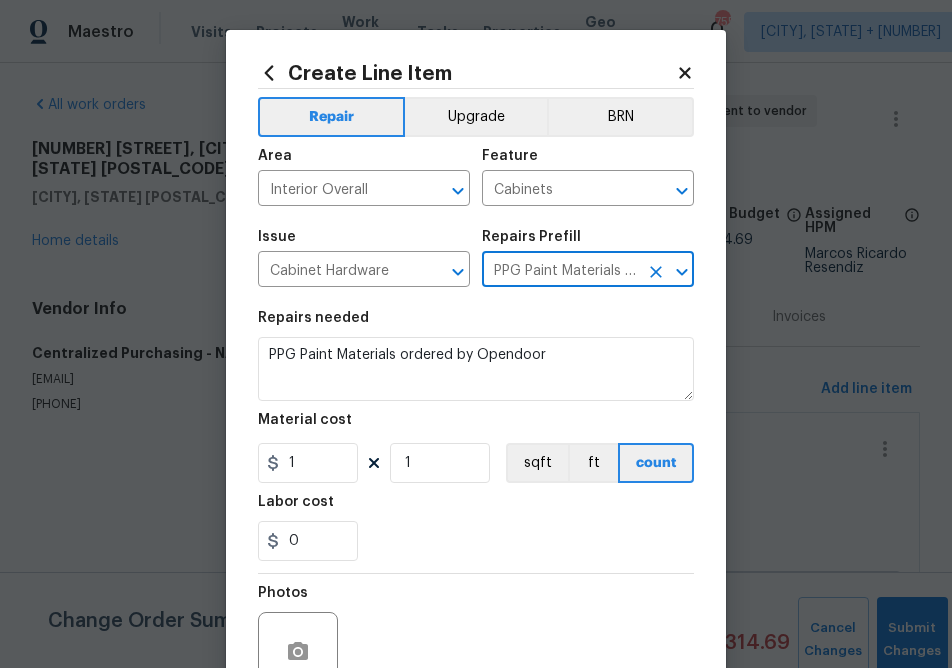 type on "PPG Paint Materials - Cabinets $1.00" 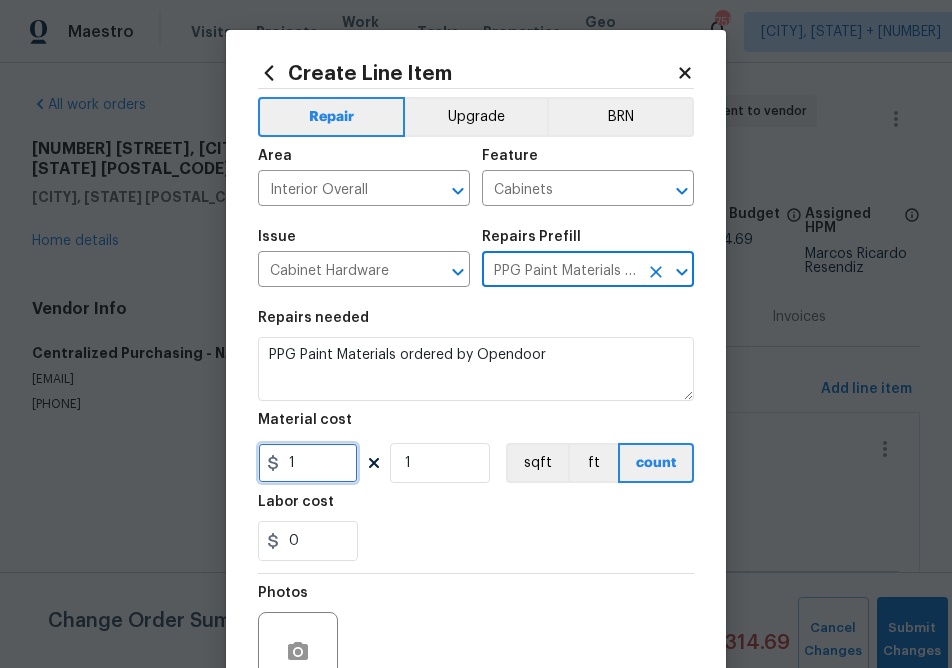 click on "1" at bounding box center [308, 463] 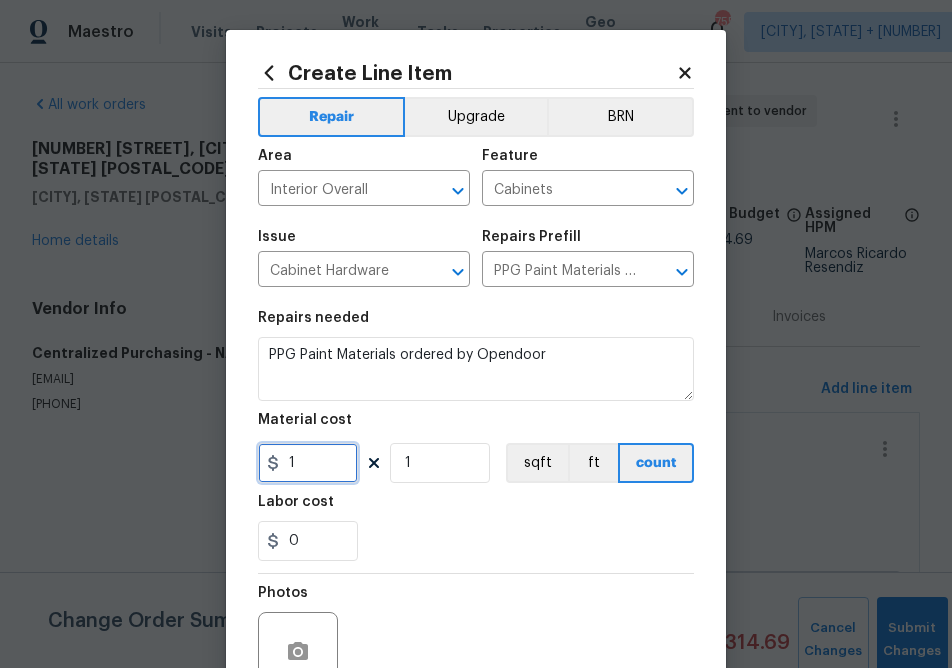 paste on "306.6" 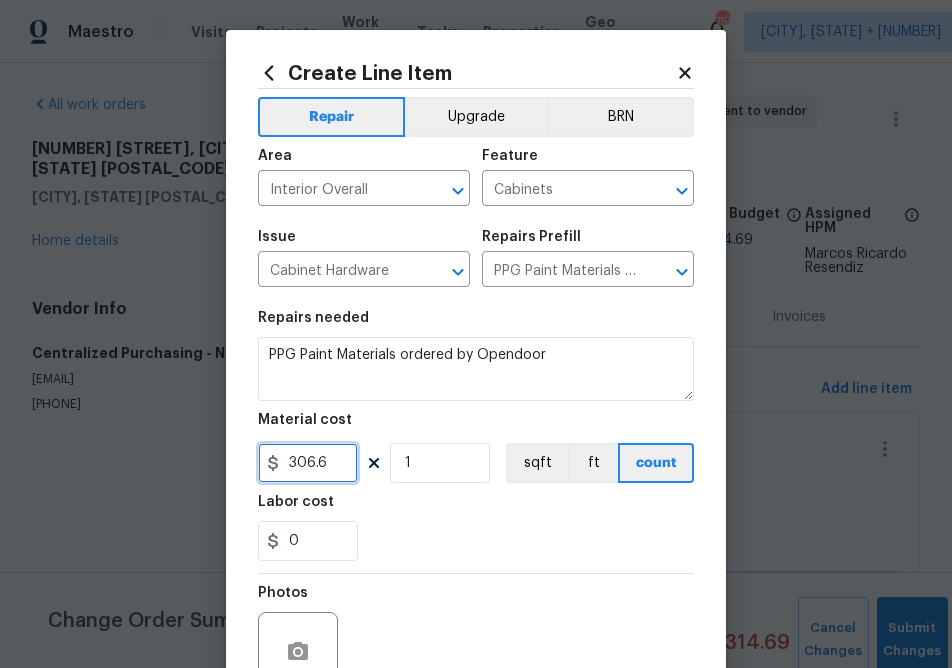 type on "306.6" 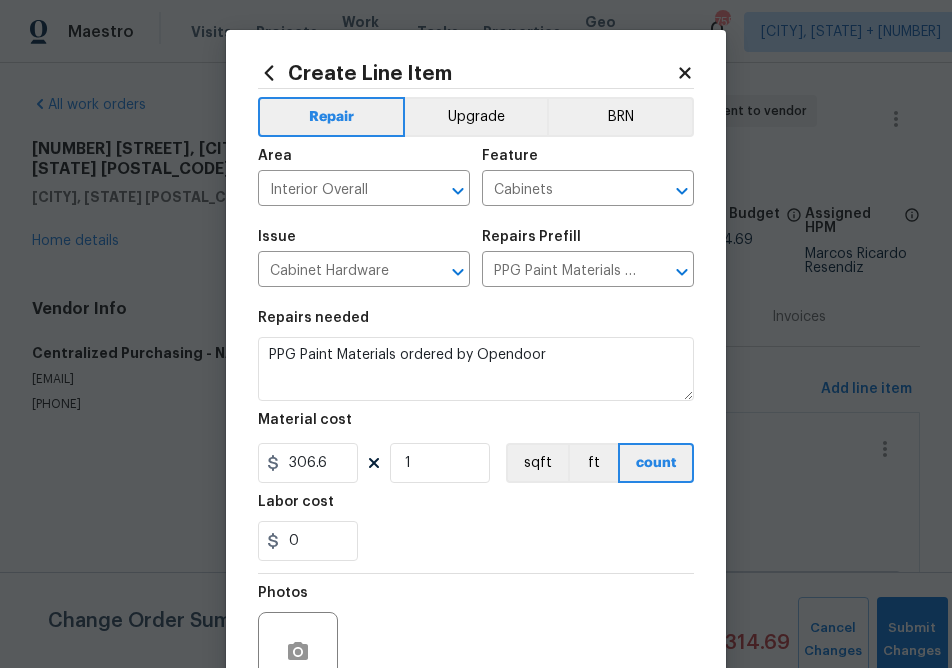 click on "0" at bounding box center [476, 541] 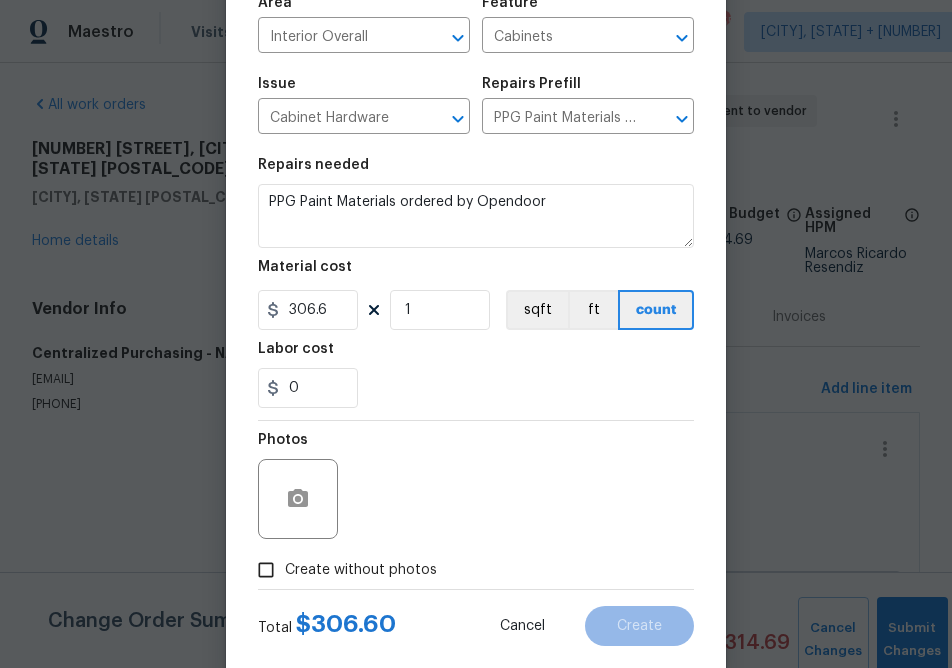 scroll, scrollTop: 194, scrollLeft: 0, axis: vertical 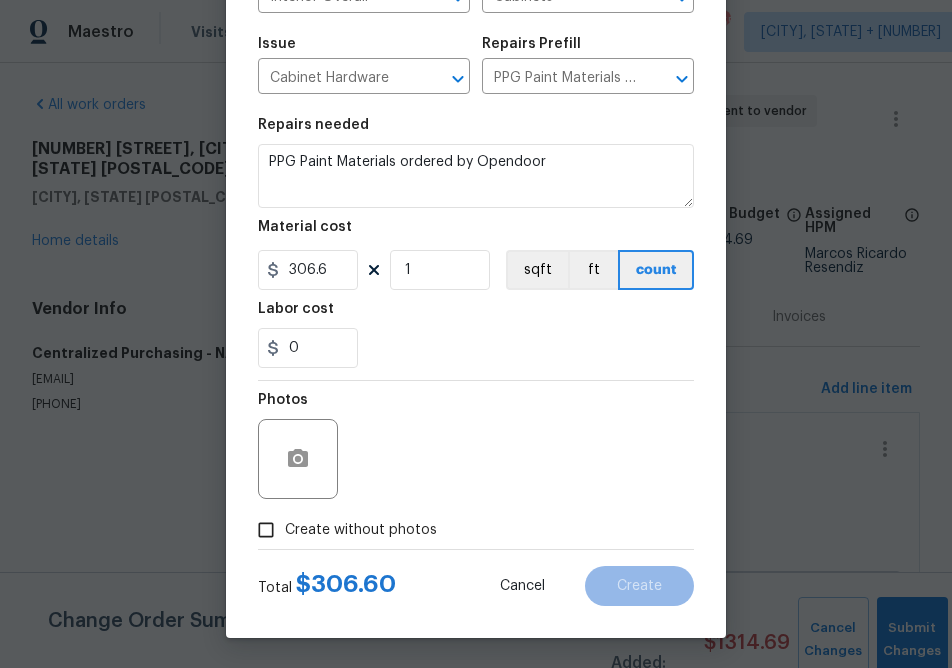 click on "Create without photos" at bounding box center [342, 530] 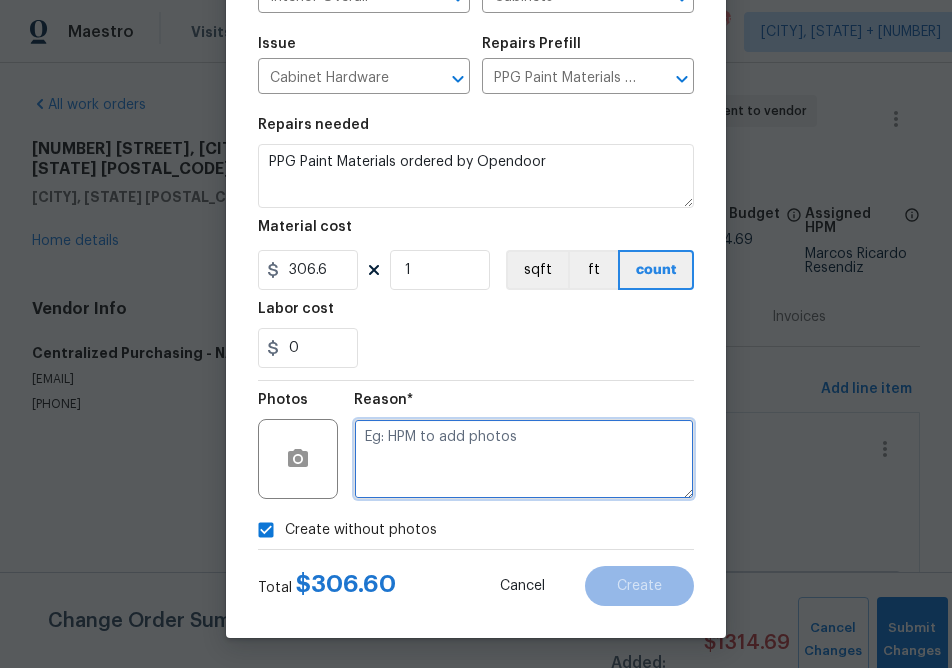 click at bounding box center (524, 459) 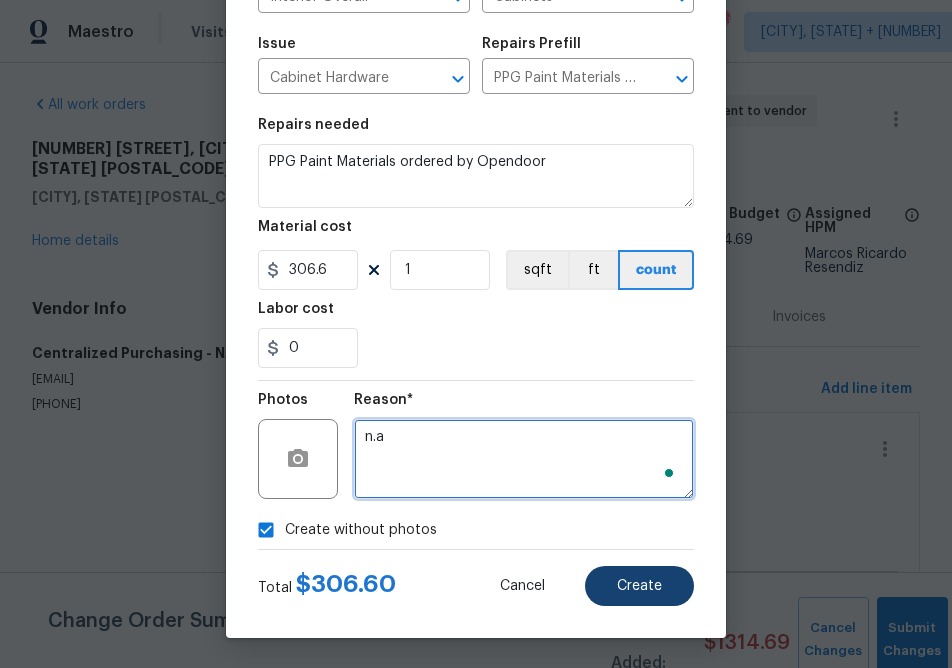 type on "n.a" 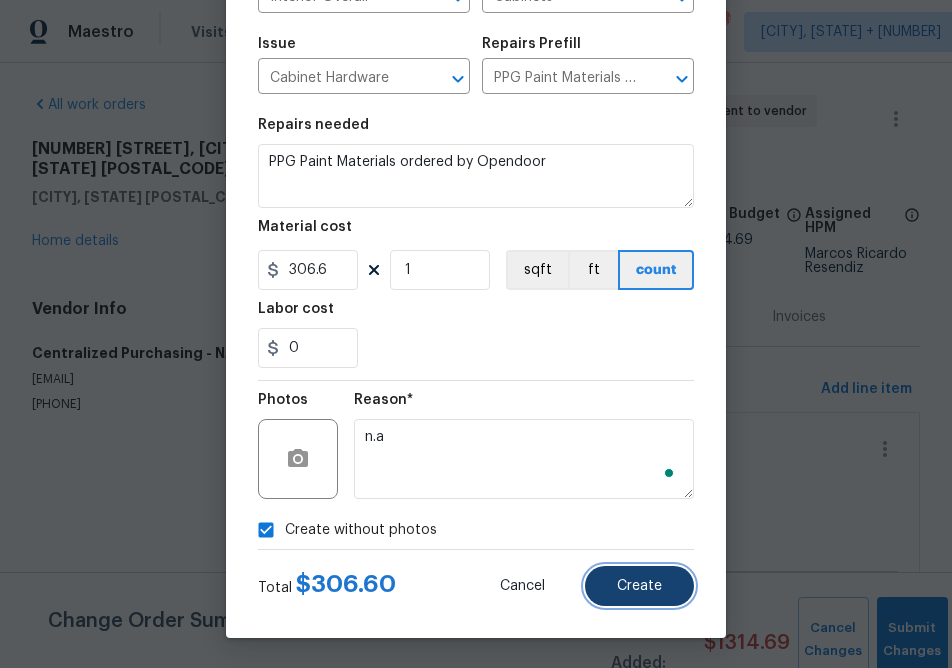 click on "Create" at bounding box center (639, 586) 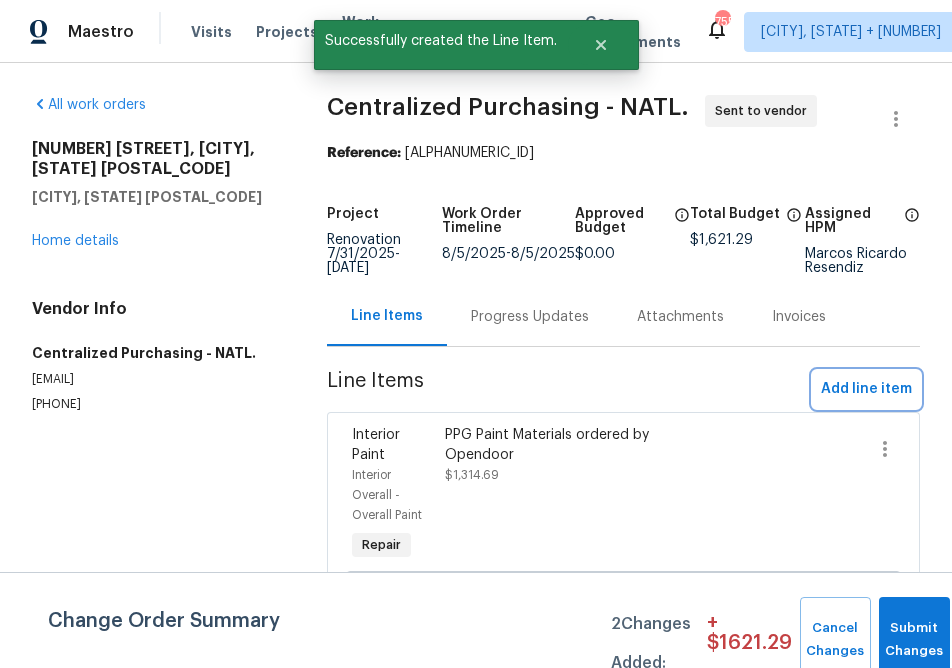 click on "Add line item" at bounding box center [866, 389] 